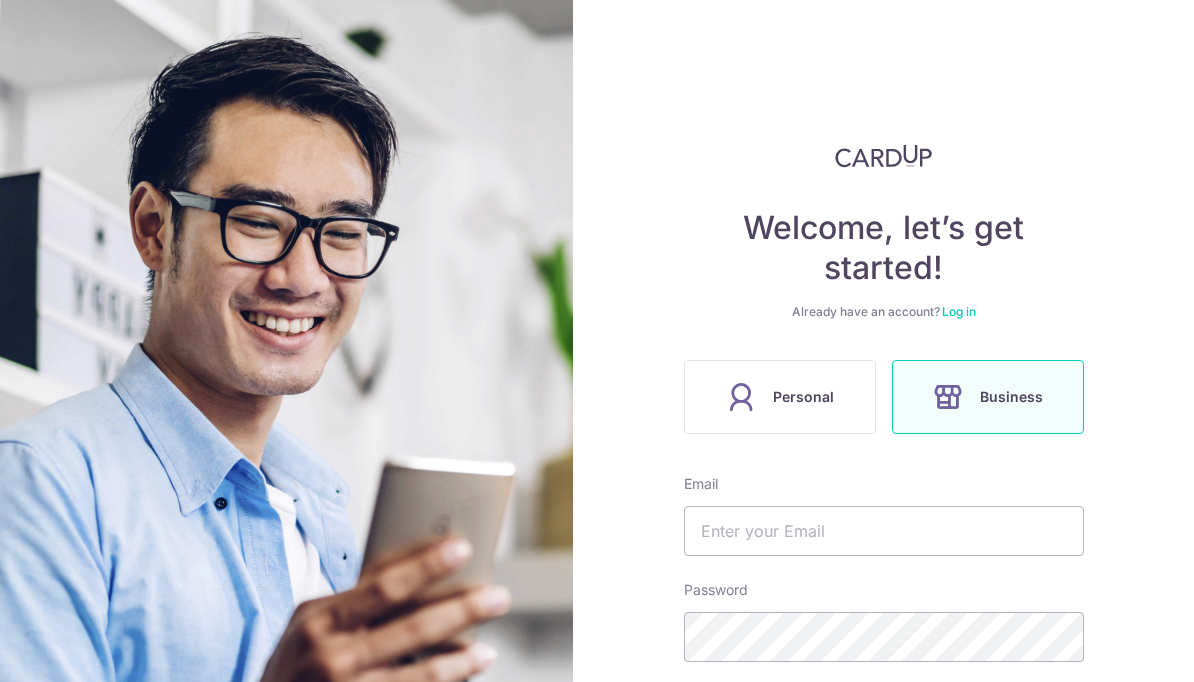 scroll, scrollTop: 0, scrollLeft: 0, axis: both 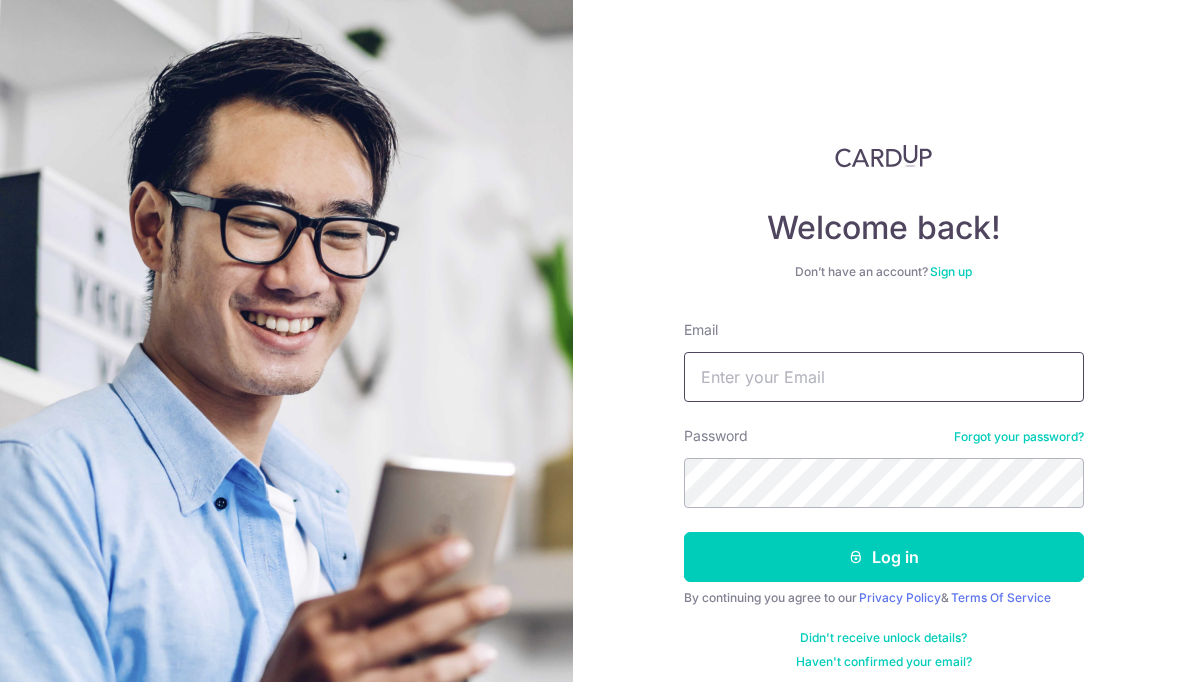 click on "Email" at bounding box center [884, 377] 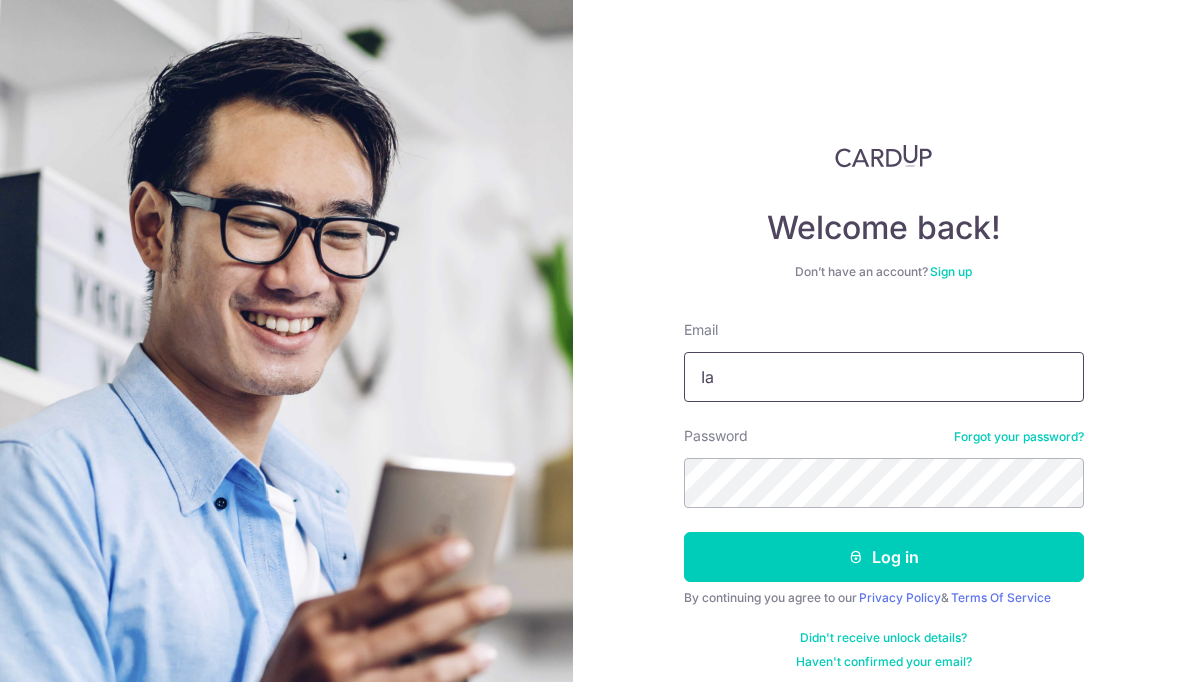 type on "I" 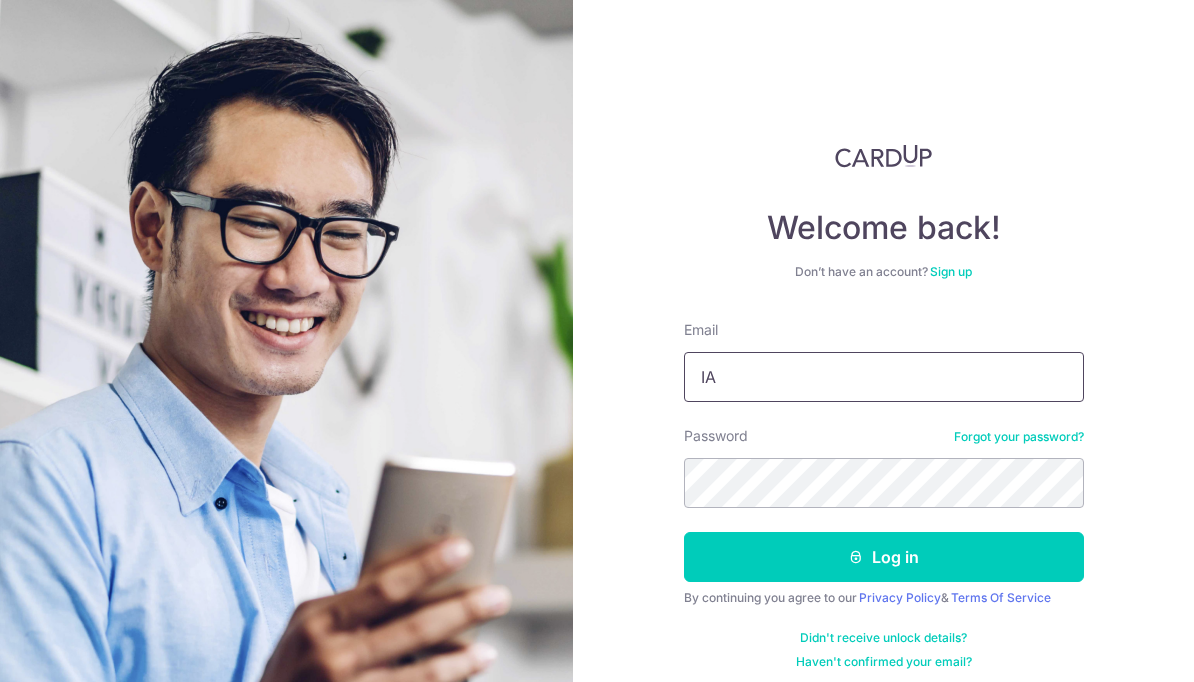 type on "I" 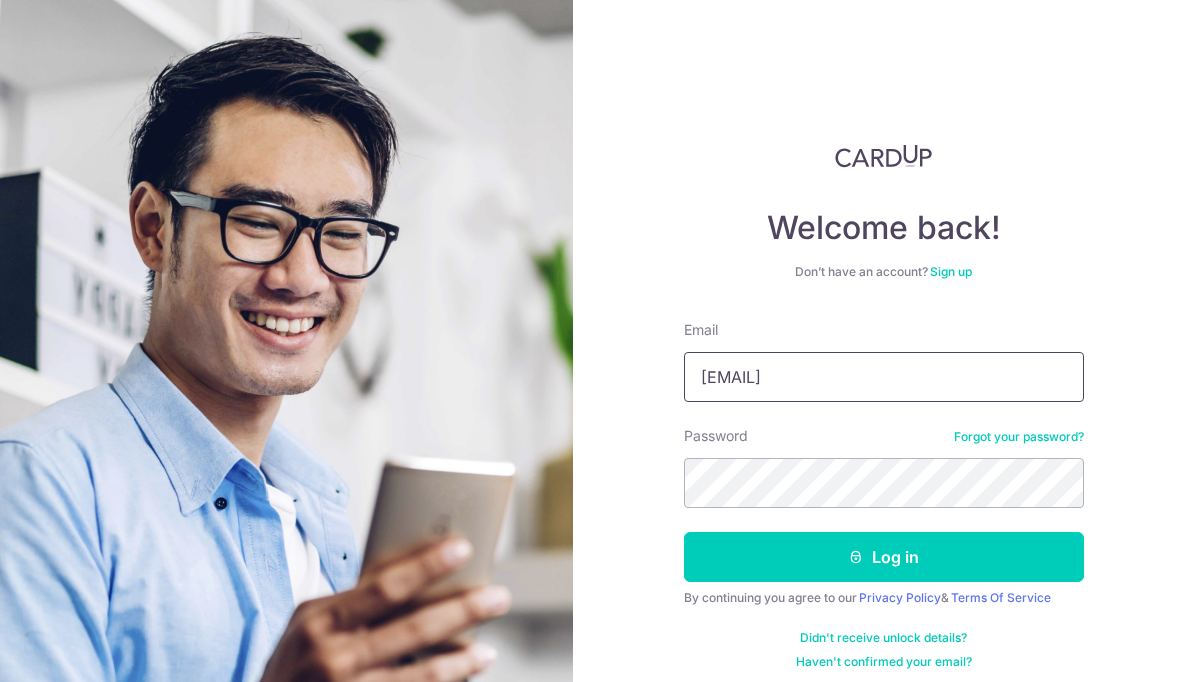 type on "Ianwu.zw@gmail.con" 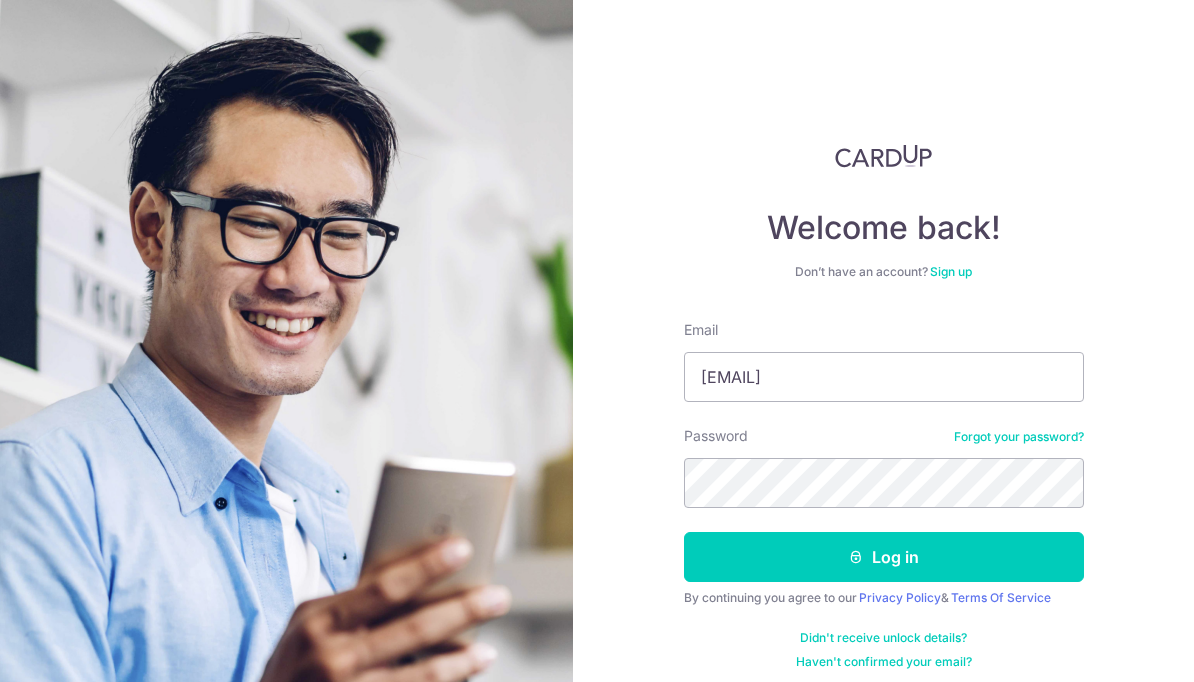 click on "Forgot your password?" at bounding box center [1019, 437] 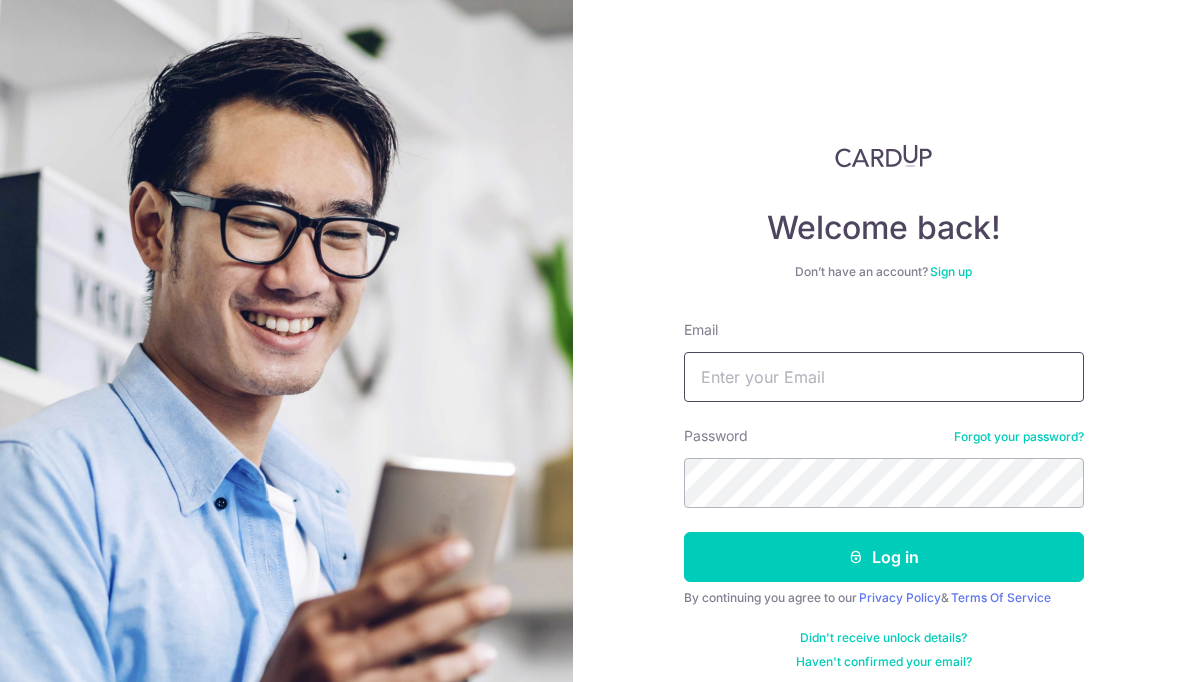 click on "Email" at bounding box center (884, 377) 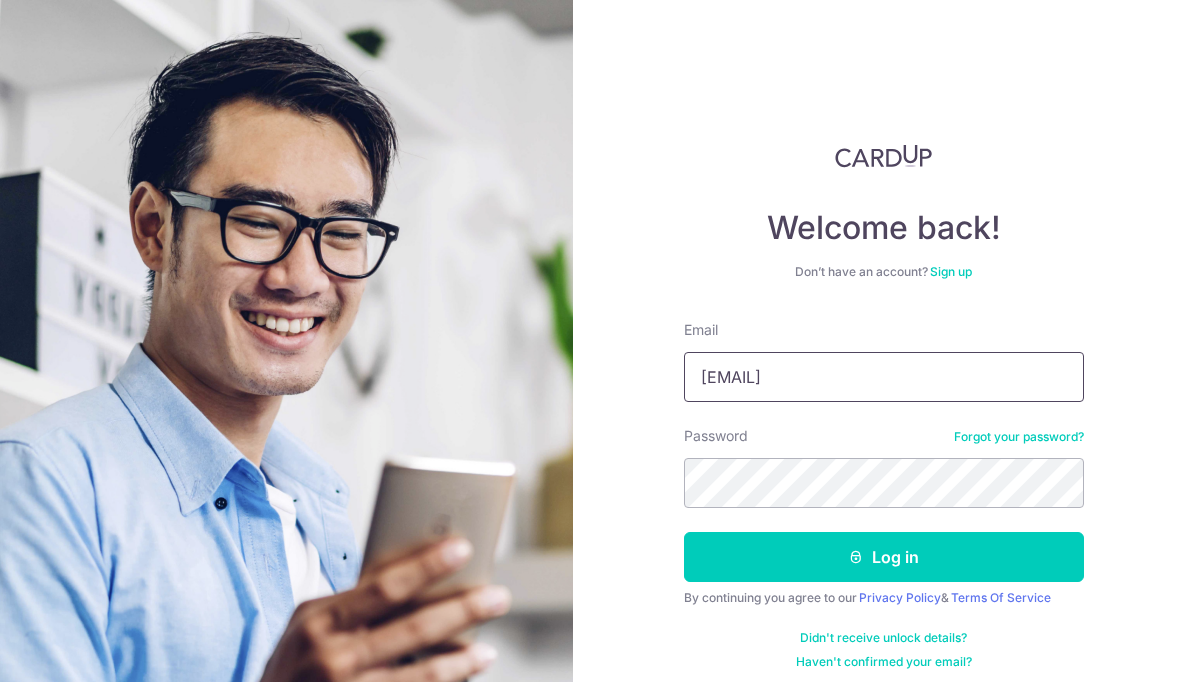 type on "Ianwu.zw@gmail.com" 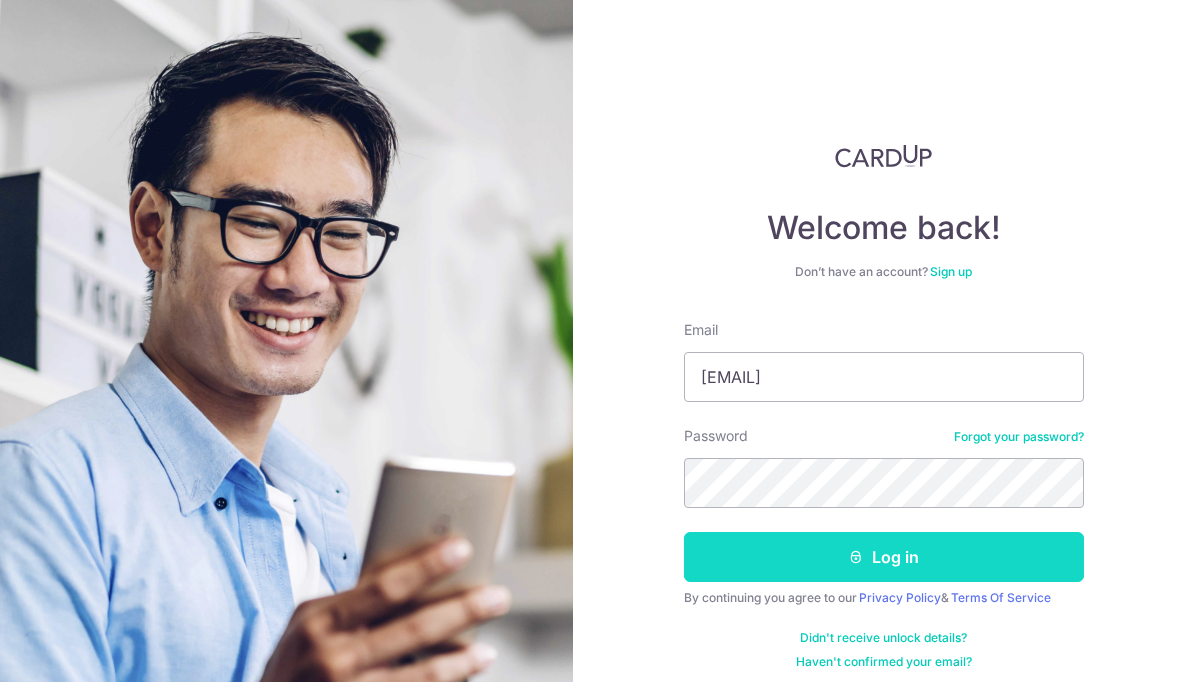 click on "Log in" at bounding box center [884, 557] 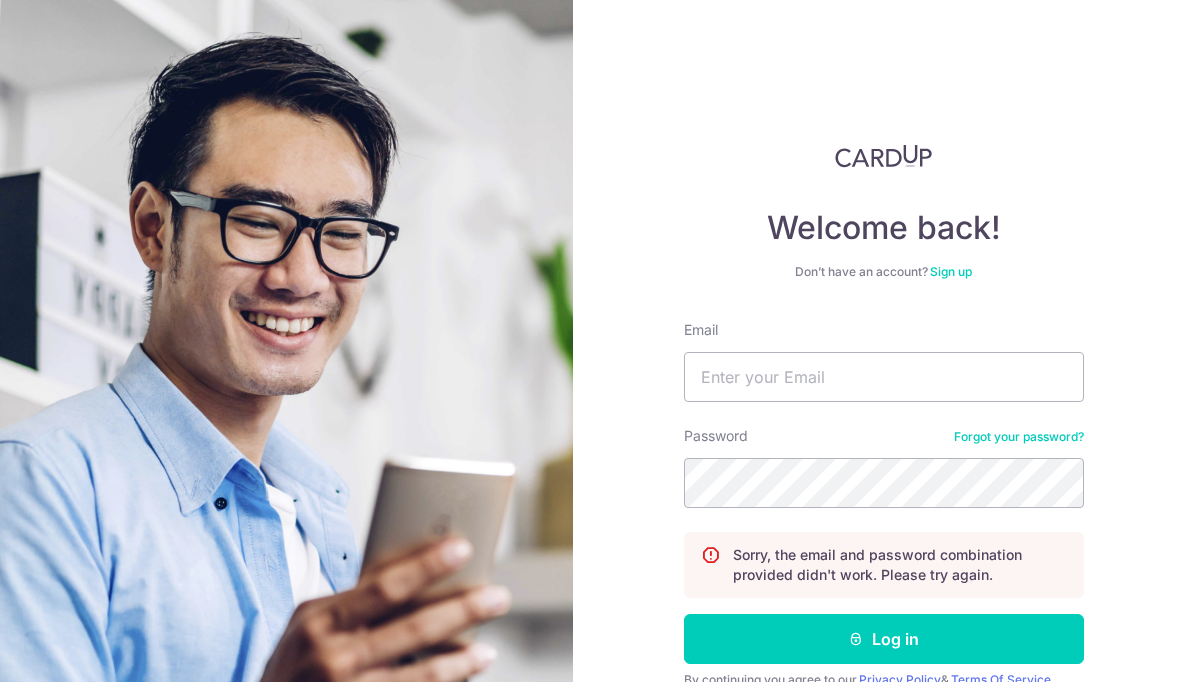 scroll, scrollTop: 0, scrollLeft: 0, axis: both 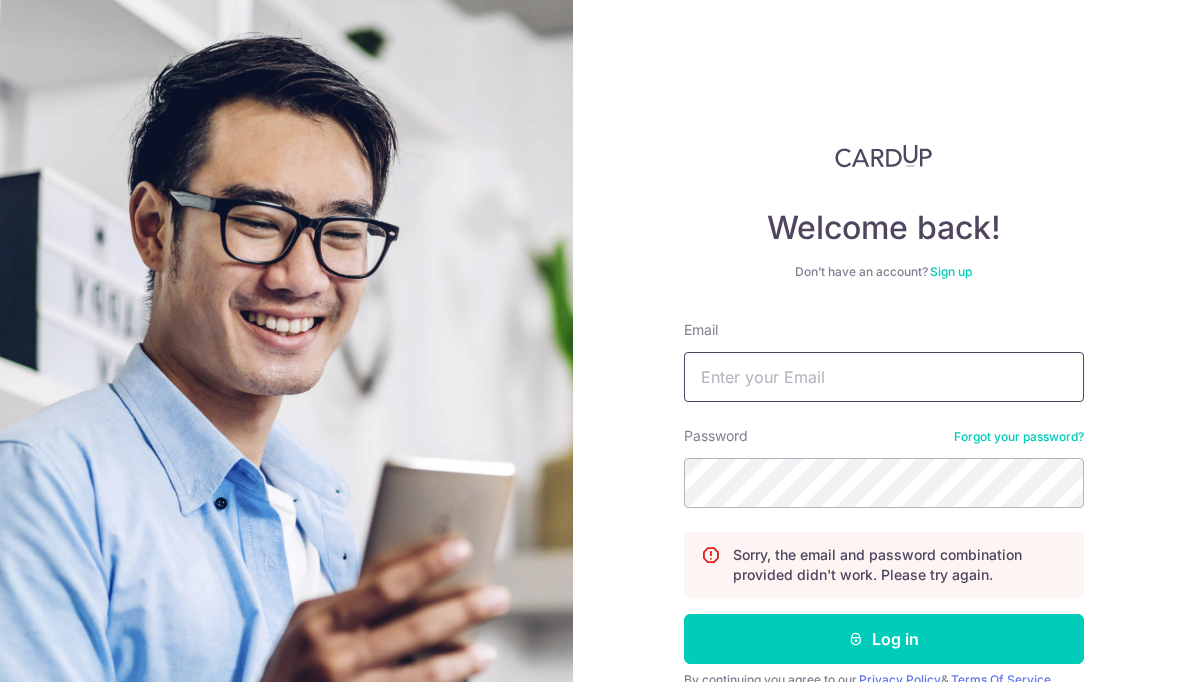 click on "Email" at bounding box center [884, 377] 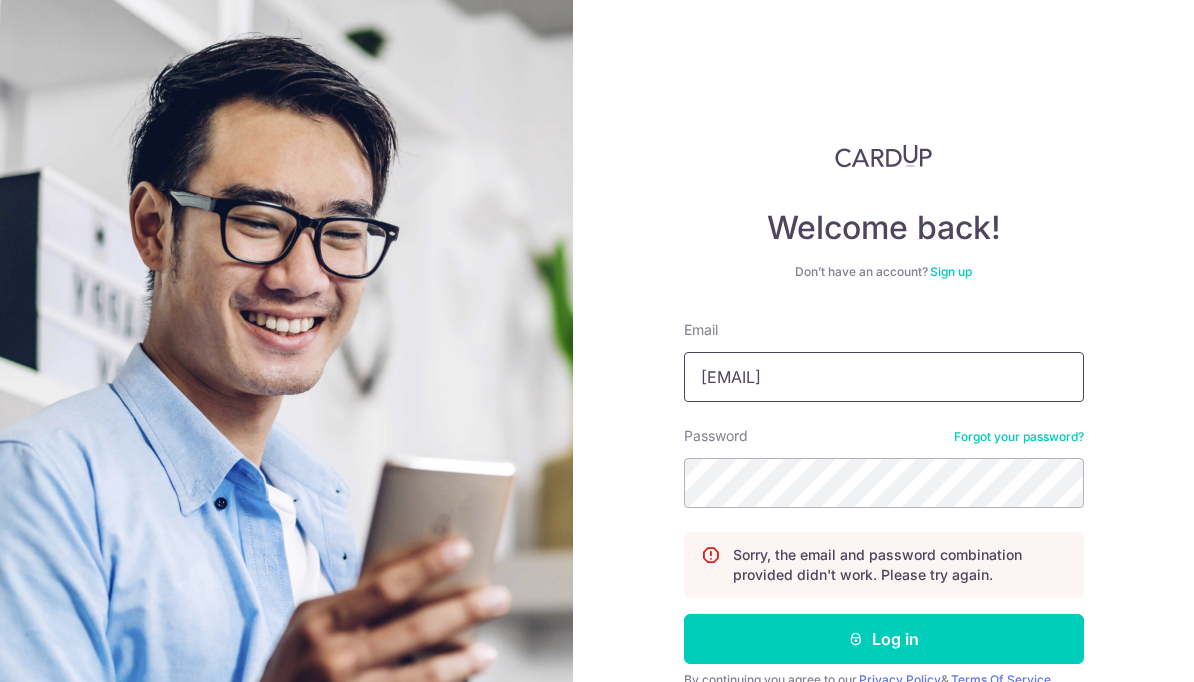 type on "Ianwu.zw@gmail.com" 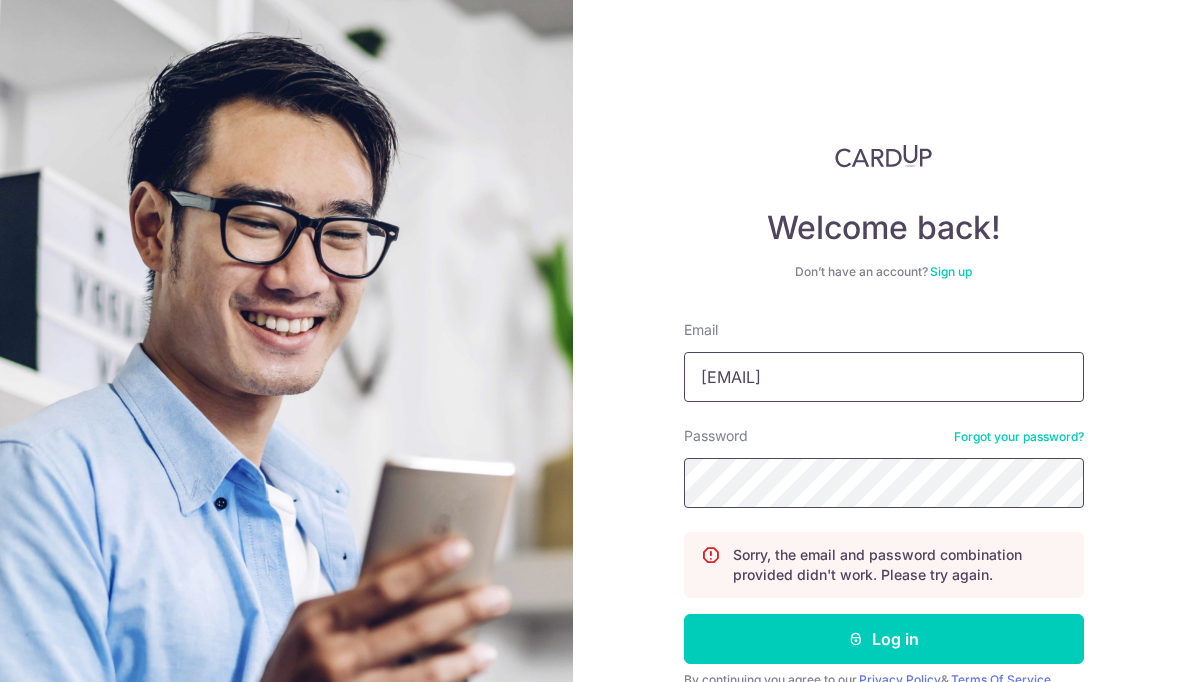click on "Log in" at bounding box center [884, 639] 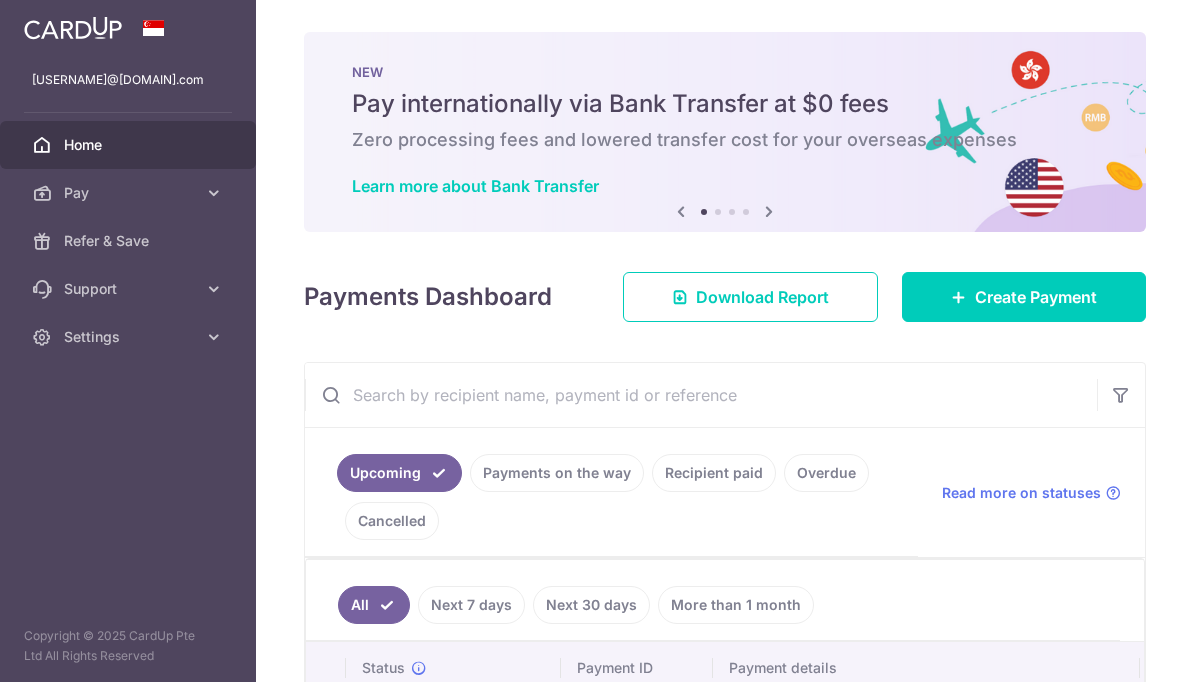 scroll, scrollTop: 0, scrollLeft: 0, axis: both 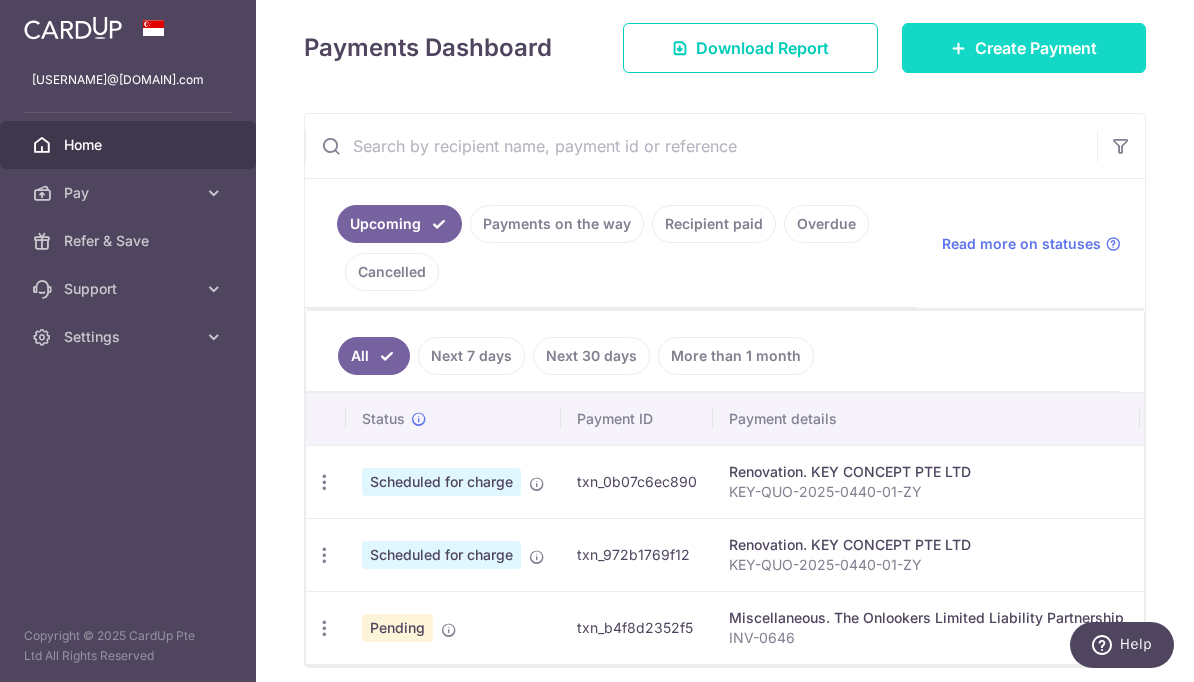 click on "Create Payment" at bounding box center (1036, 48) 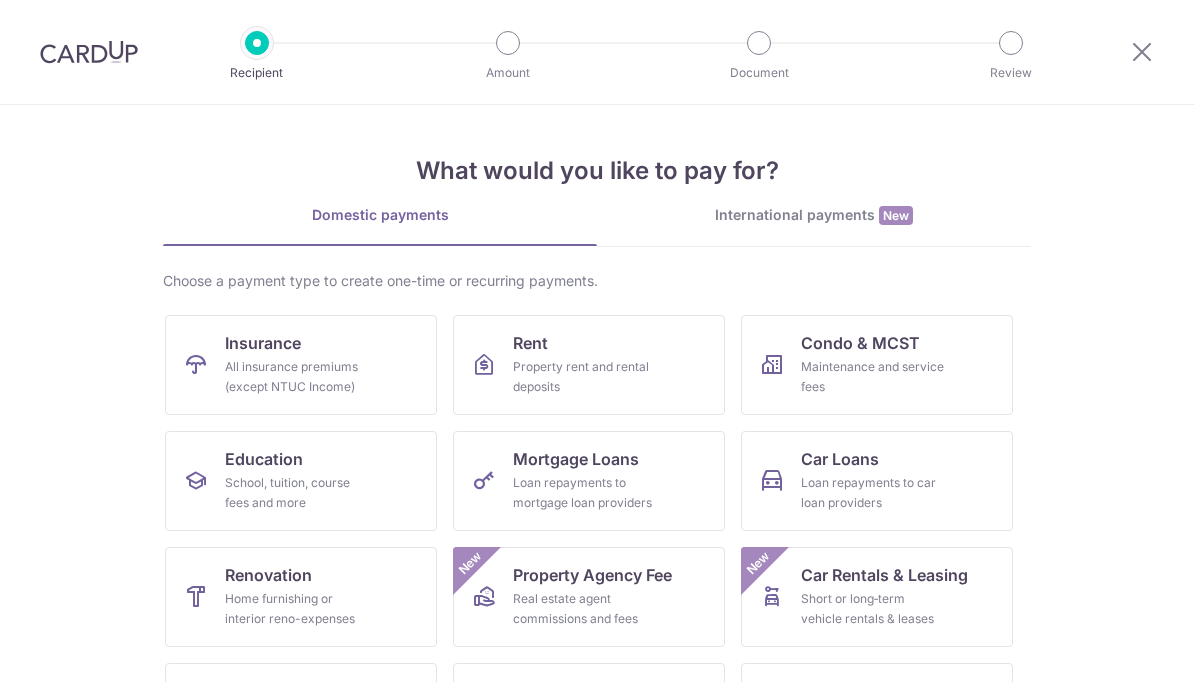 scroll, scrollTop: 0, scrollLeft: 0, axis: both 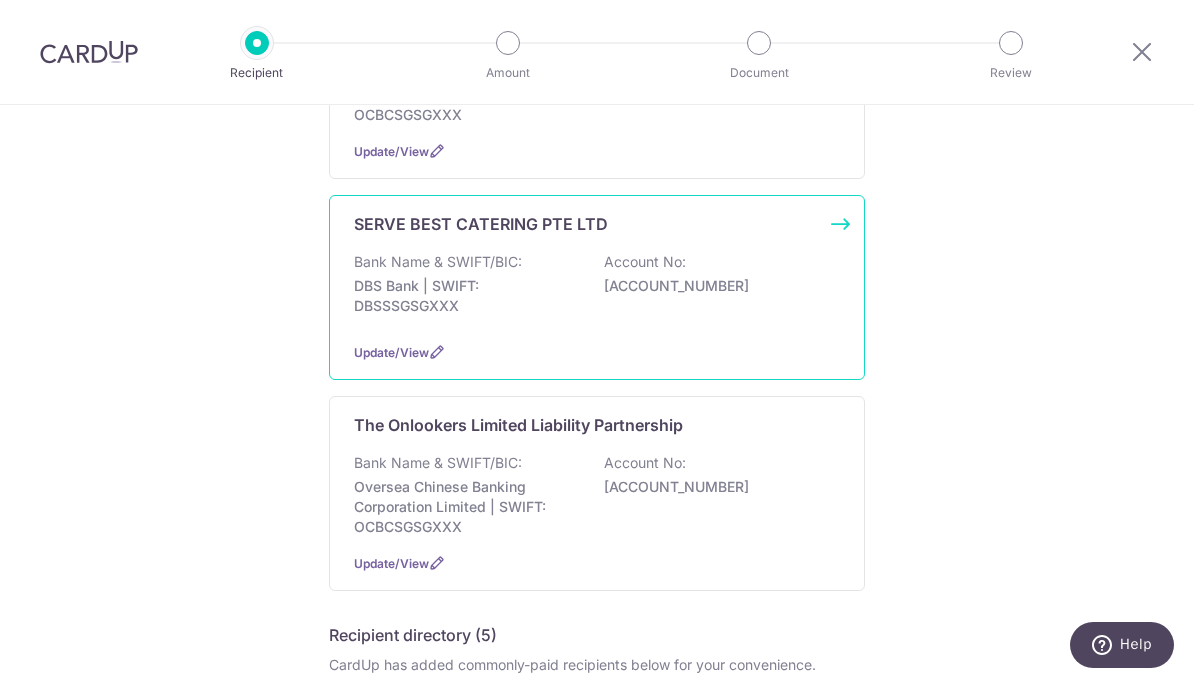 click on "Bank Name & SWIFT/BIC:
[BANK_NAME] | SWIFT: [SWIFT_CODE]
Account No:
[ACCOUNT_NUMBER]" at bounding box center (597, 289) 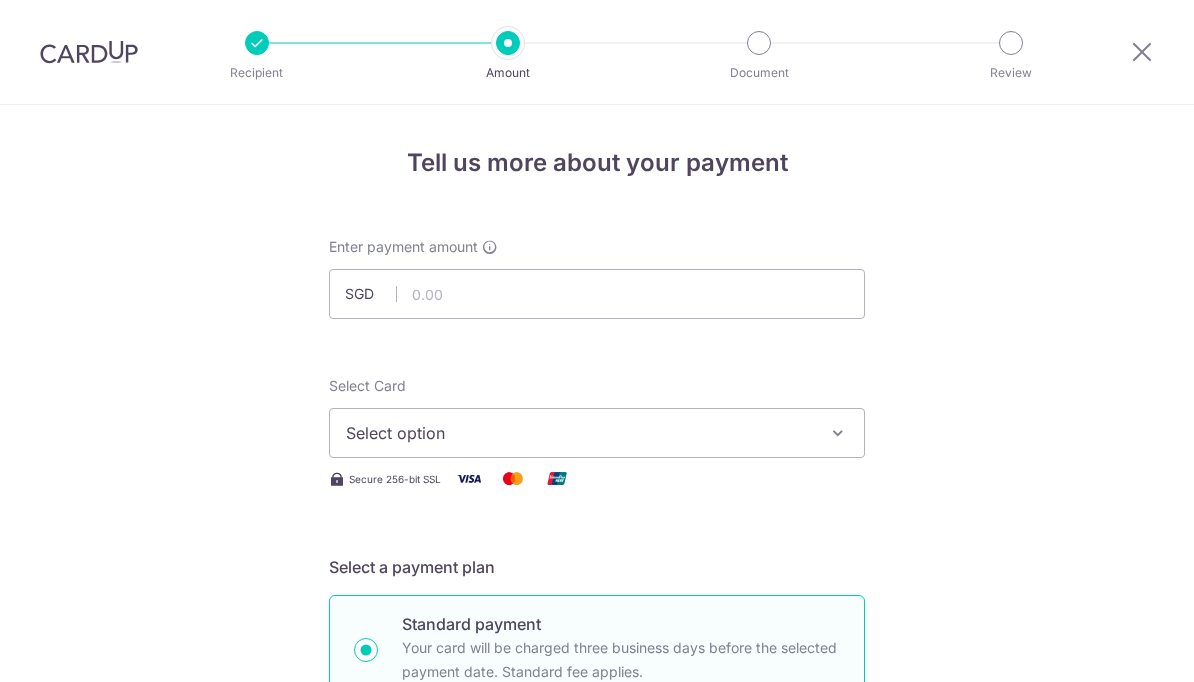 scroll, scrollTop: 0, scrollLeft: 0, axis: both 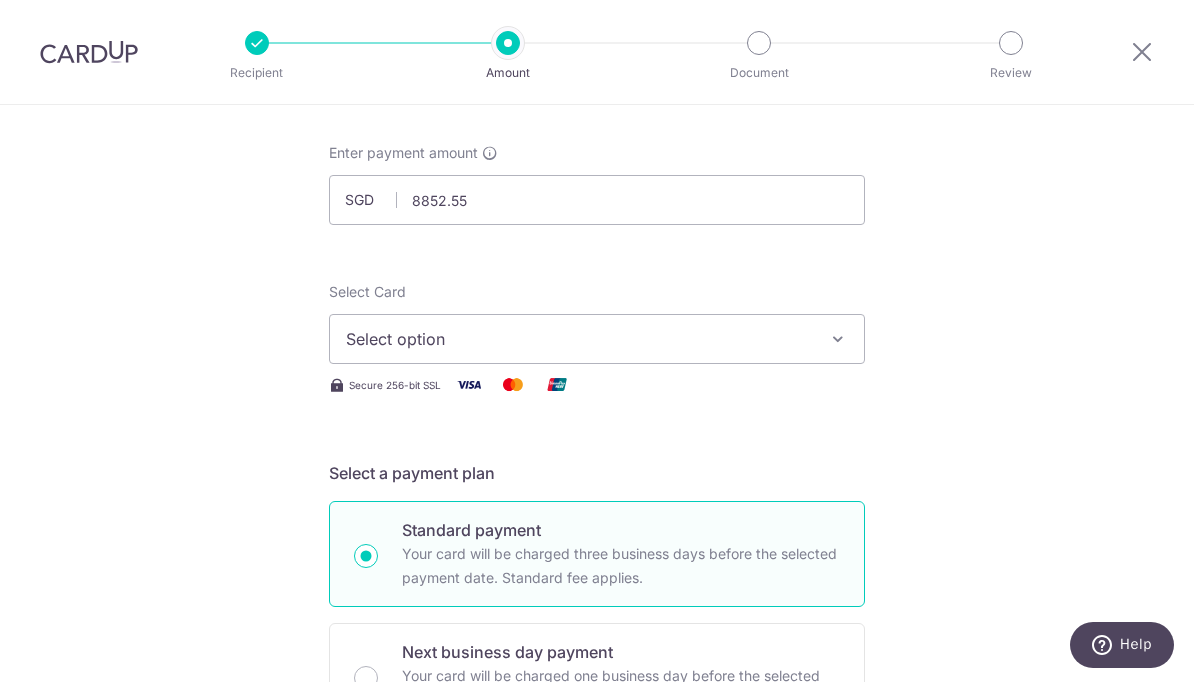 click on "Select option" at bounding box center [579, 339] 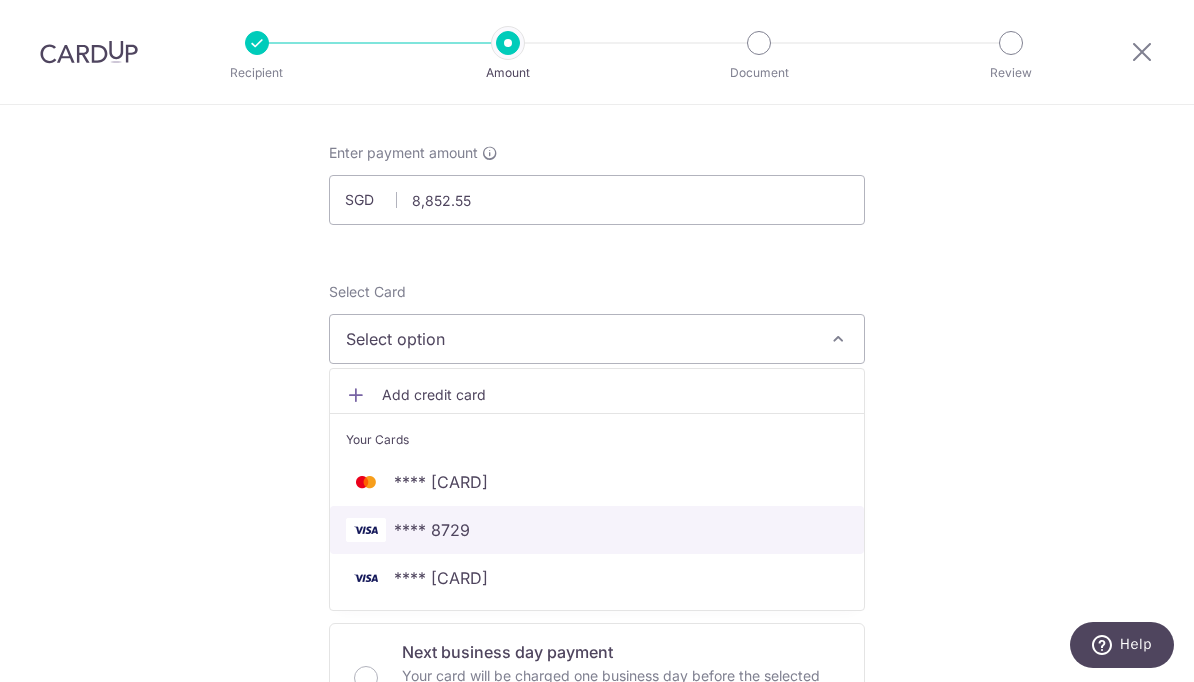 click on "**** 8729" at bounding box center [597, 530] 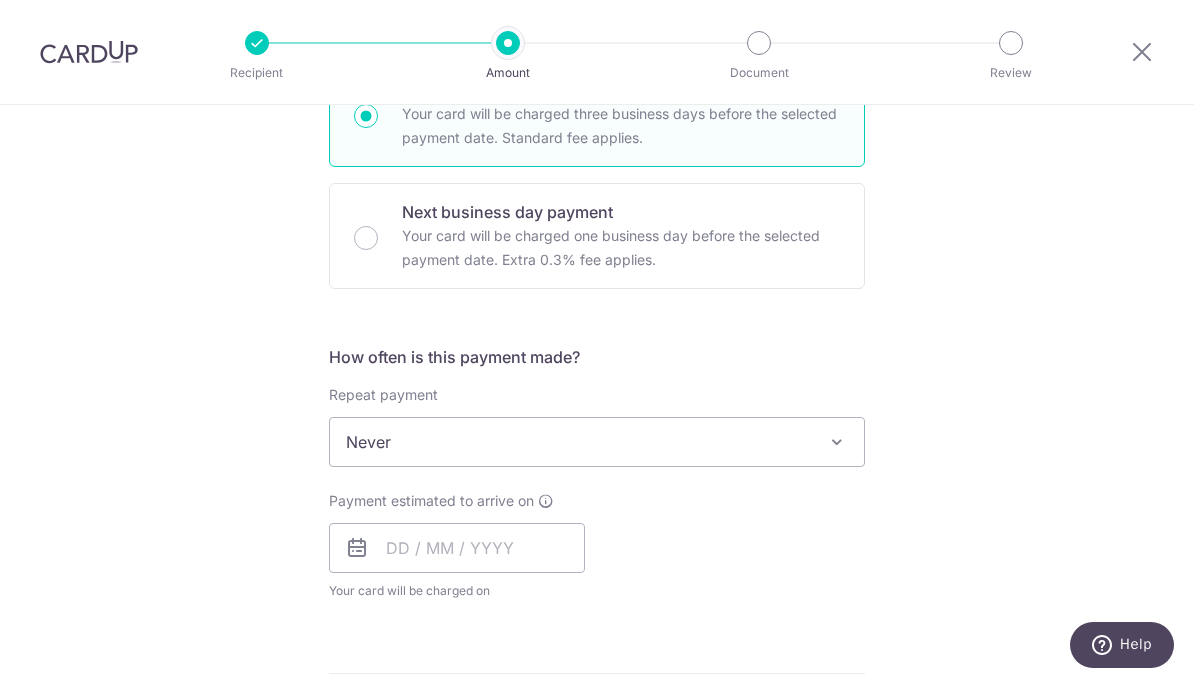 scroll, scrollTop: 540, scrollLeft: 0, axis: vertical 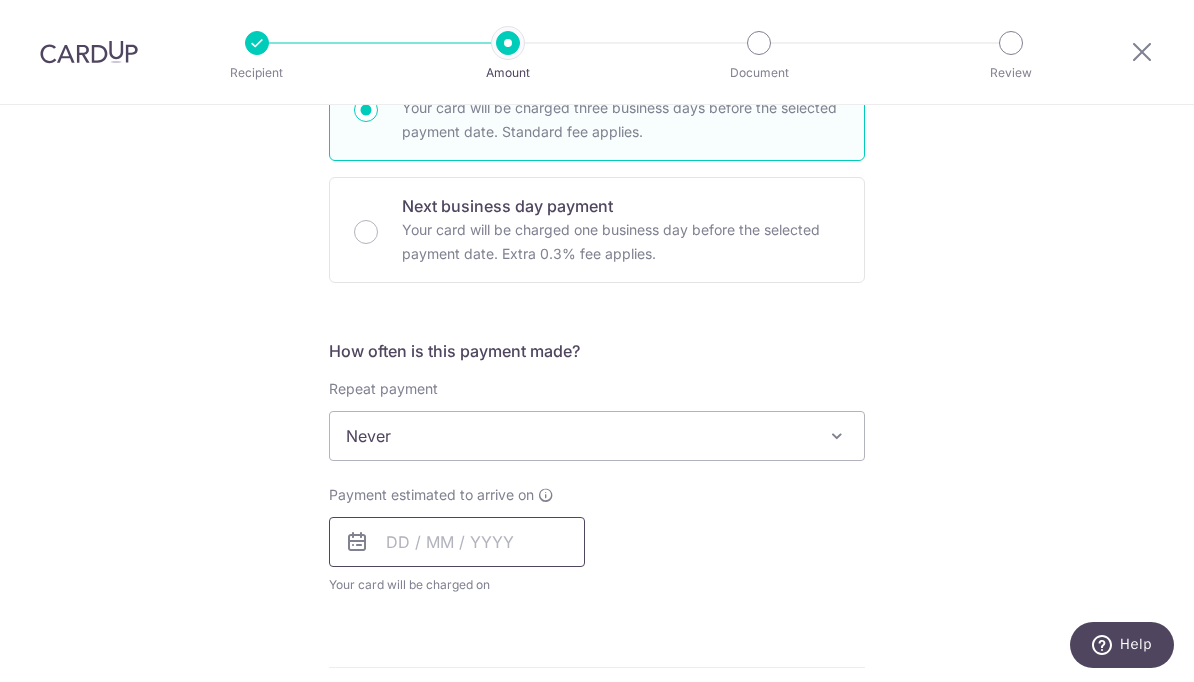 click at bounding box center [457, 542] 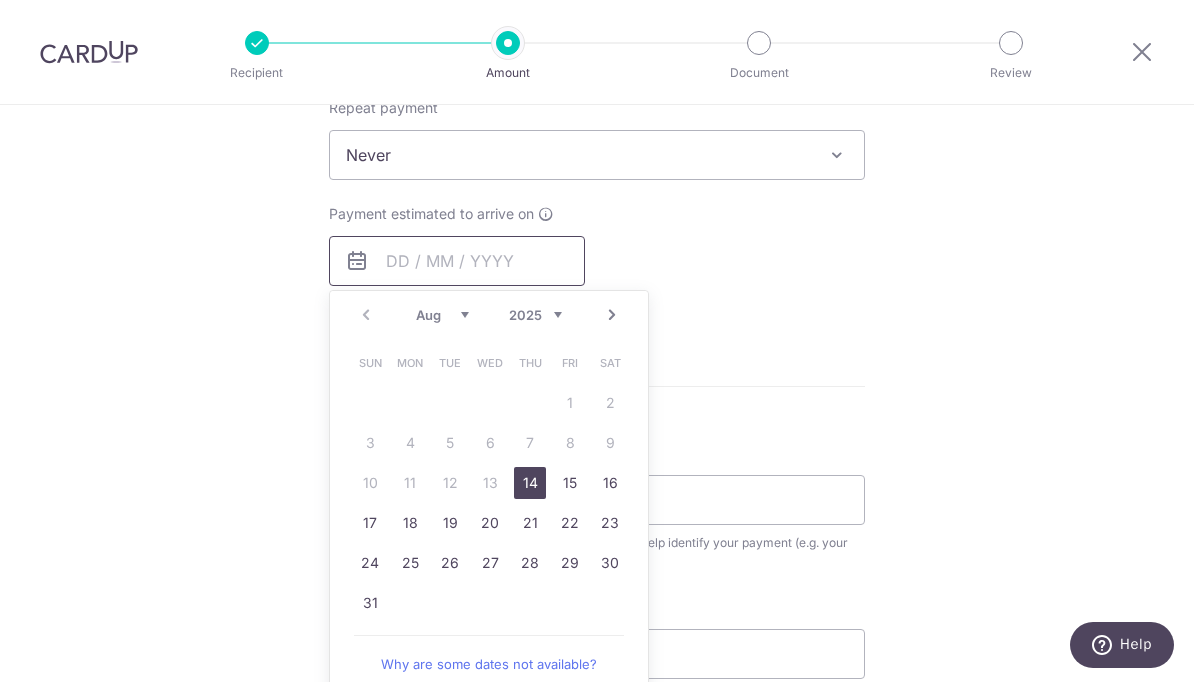 scroll, scrollTop: 820, scrollLeft: 0, axis: vertical 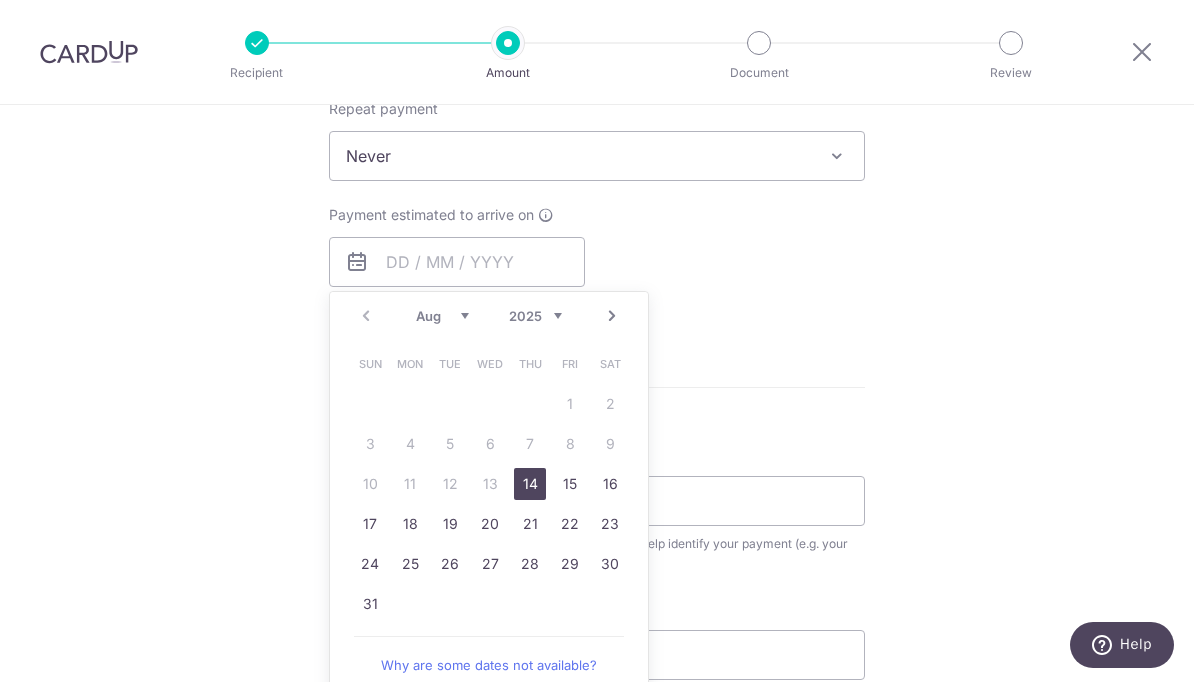 click on "15" at bounding box center [570, 484] 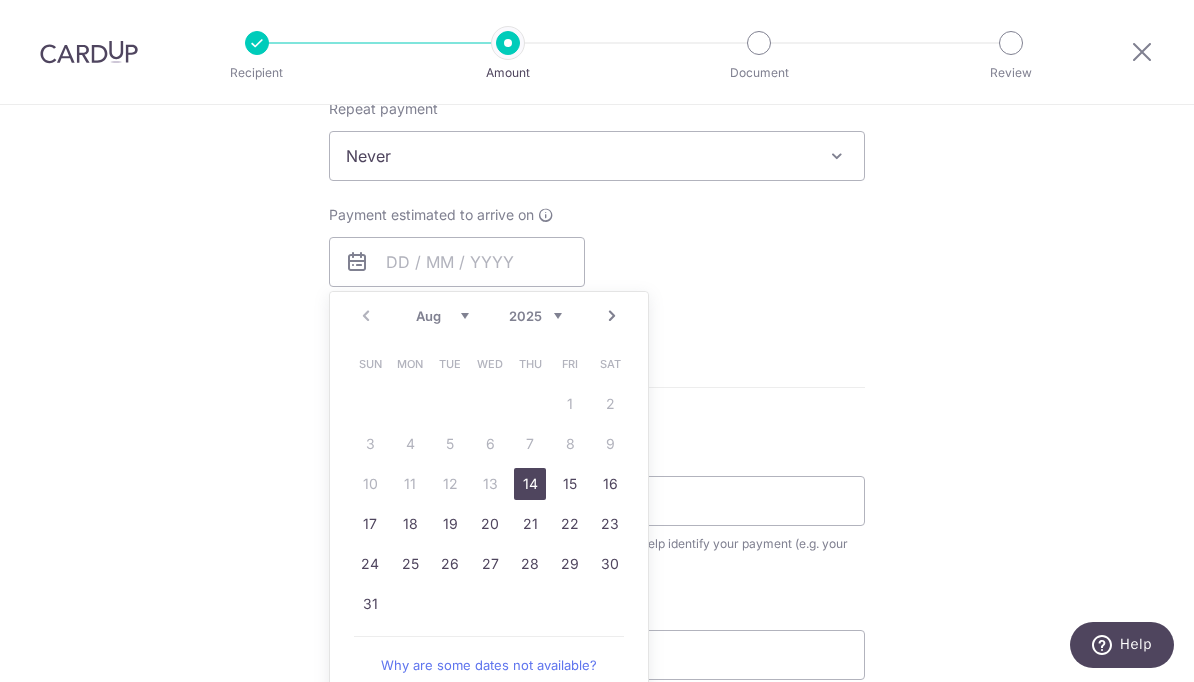 type on "15/08/2025" 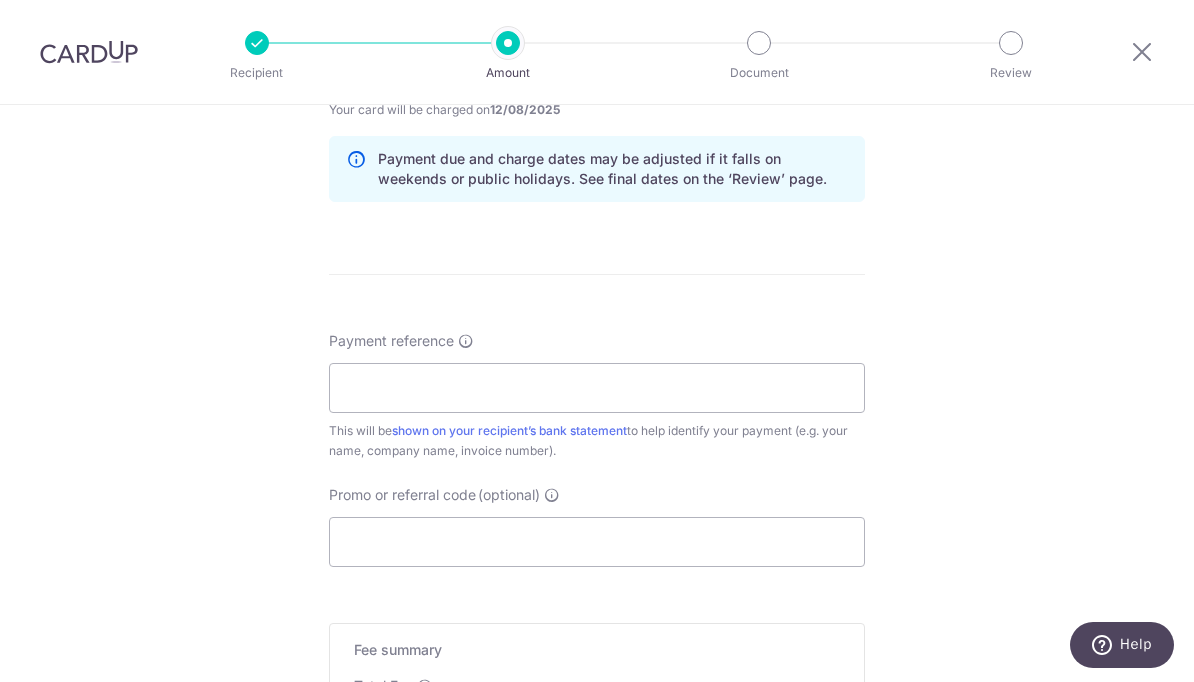 scroll, scrollTop: 1014, scrollLeft: 0, axis: vertical 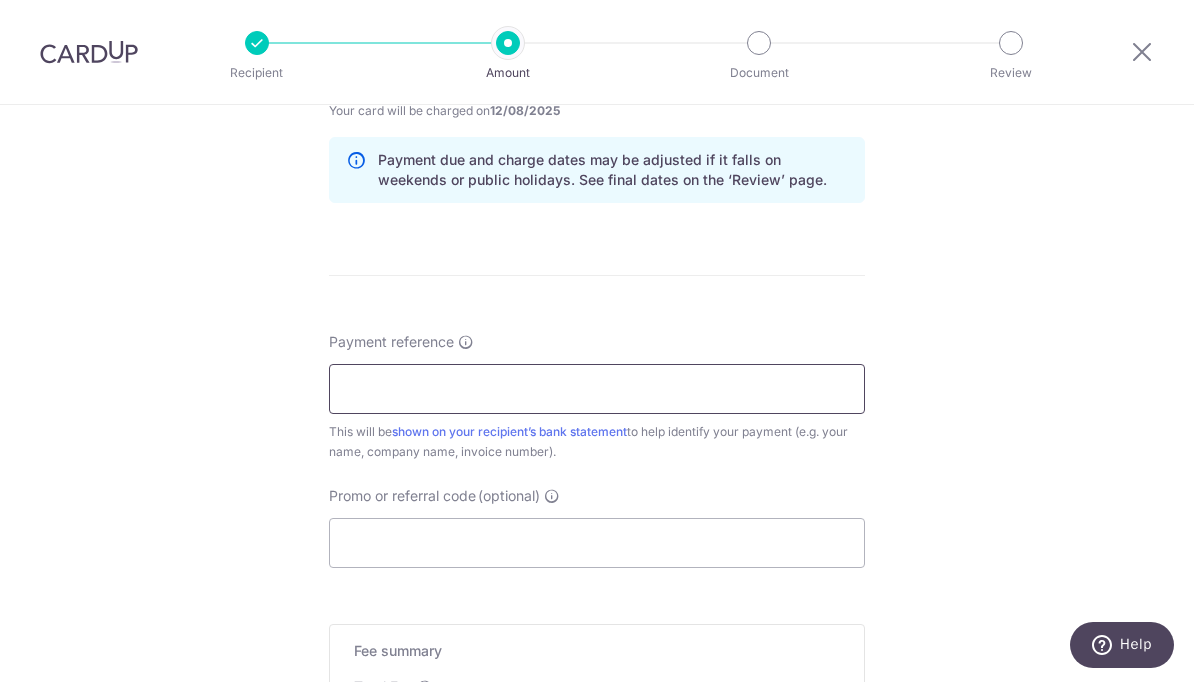 click on "Payment reference" at bounding box center [597, 389] 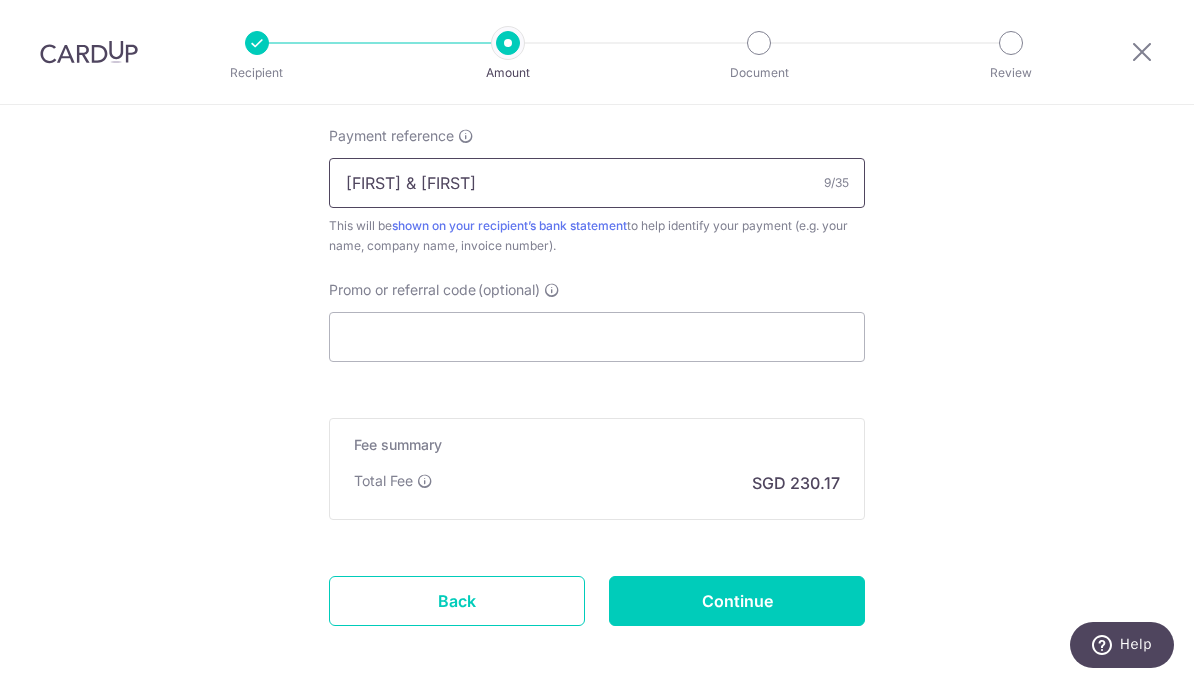 scroll, scrollTop: 1226, scrollLeft: 0, axis: vertical 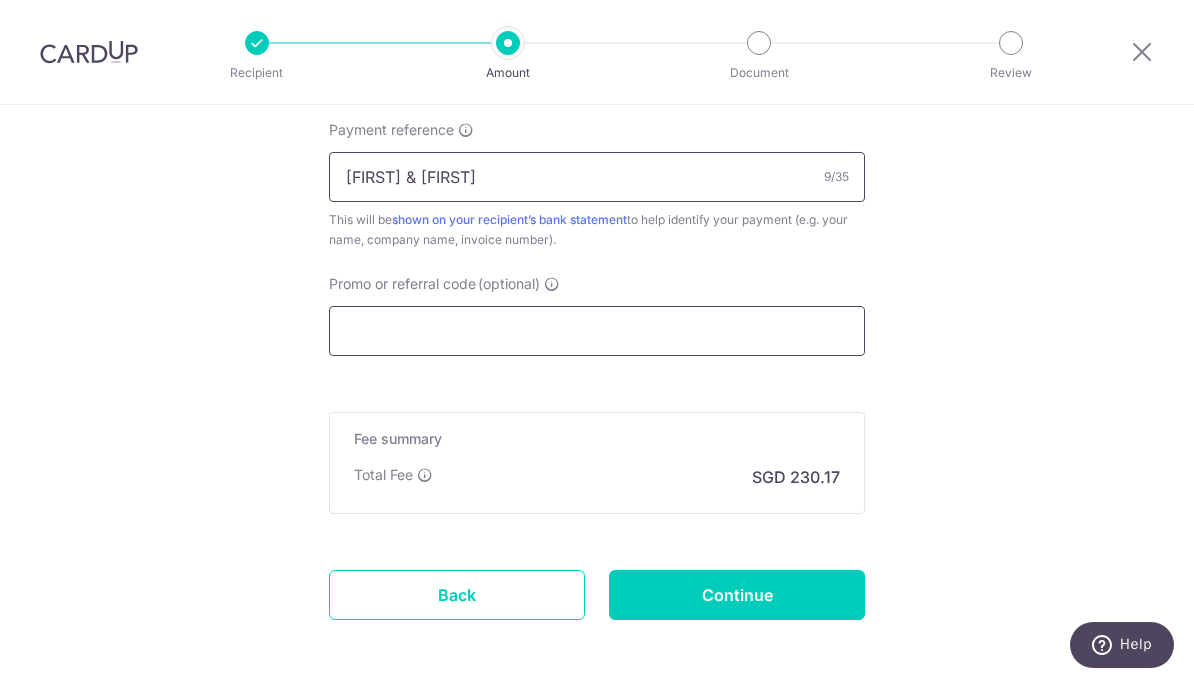 type on "Ian & Ces" 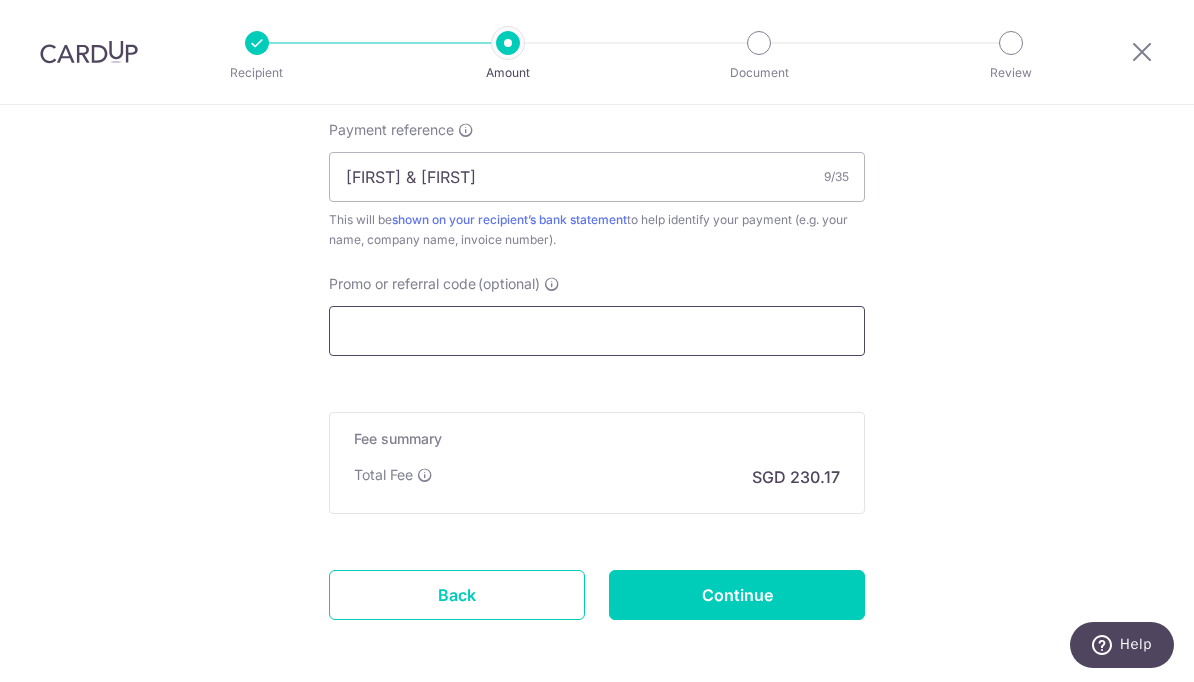 click on "Promo or referral code
(optional)" at bounding box center [597, 331] 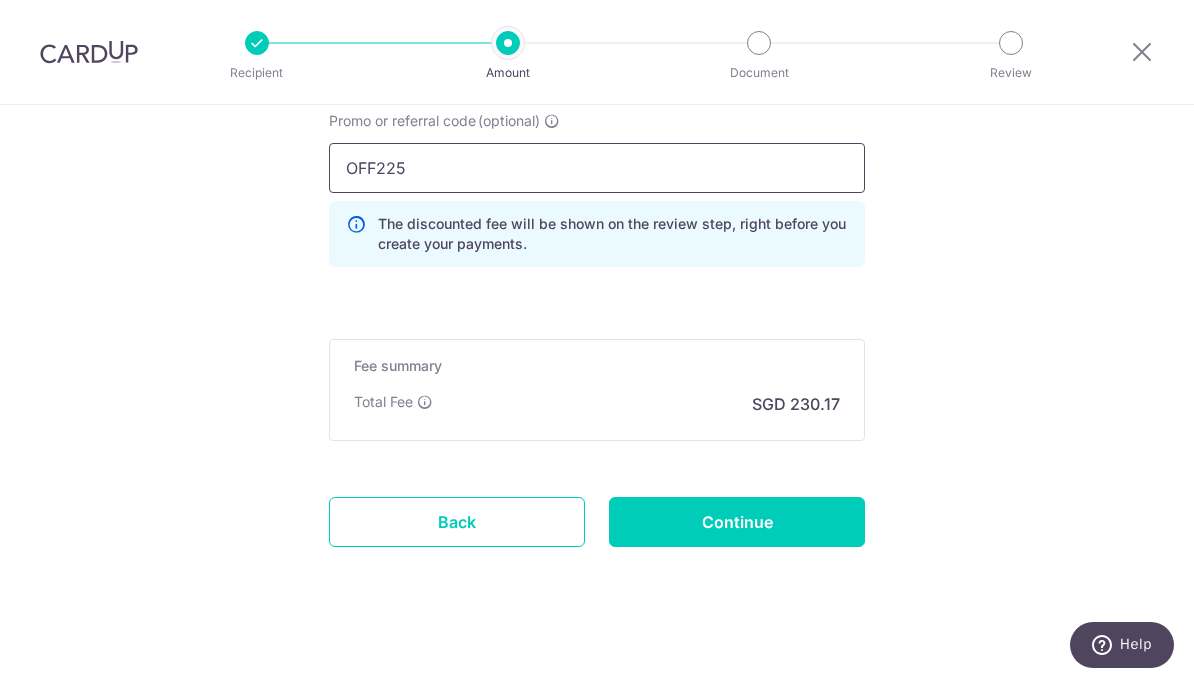 scroll, scrollTop: 1387, scrollLeft: 0, axis: vertical 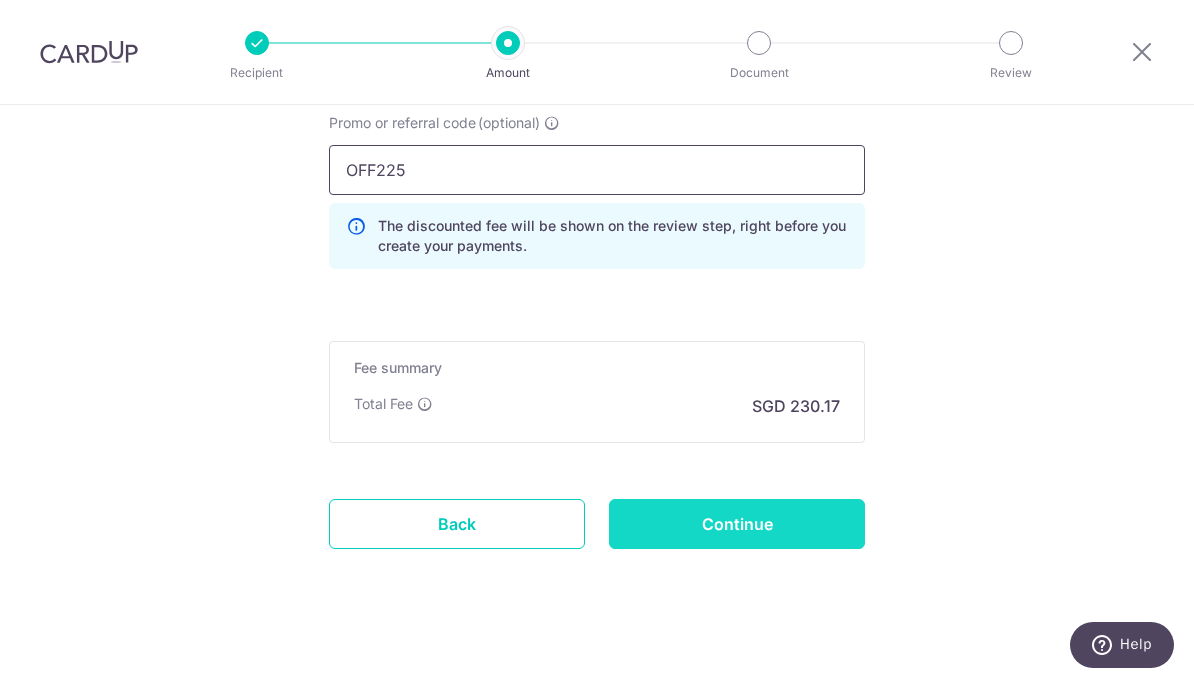 type on "OFF225" 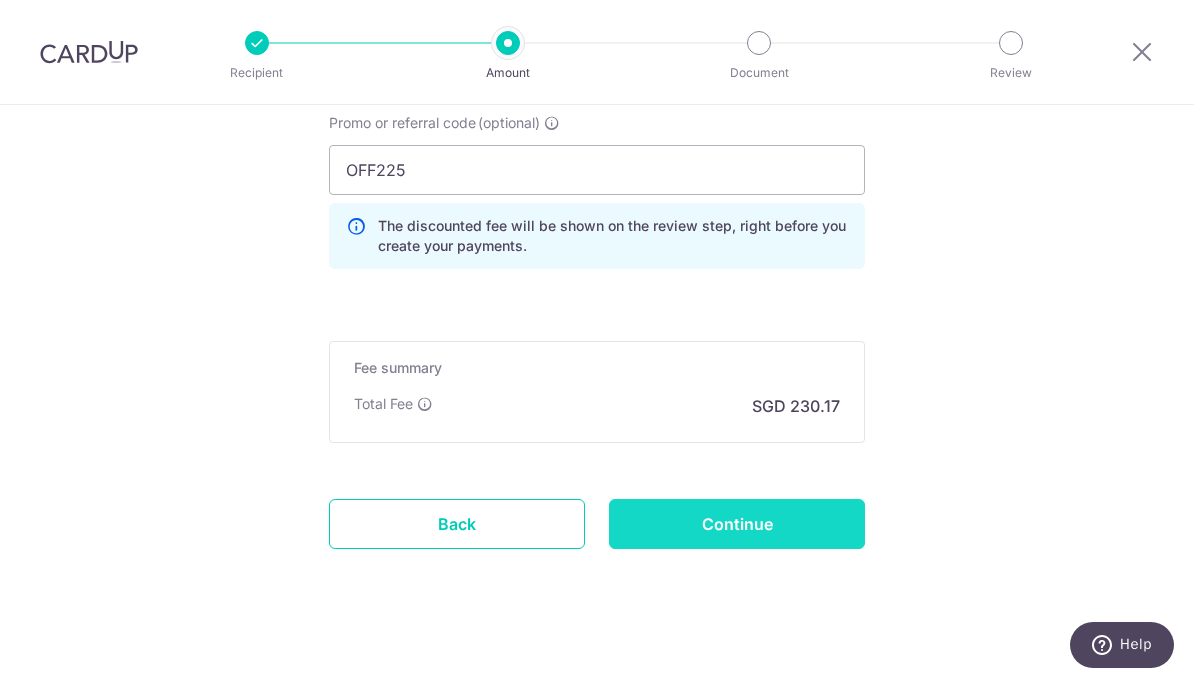 click on "Continue" at bounding box center (737, 524) 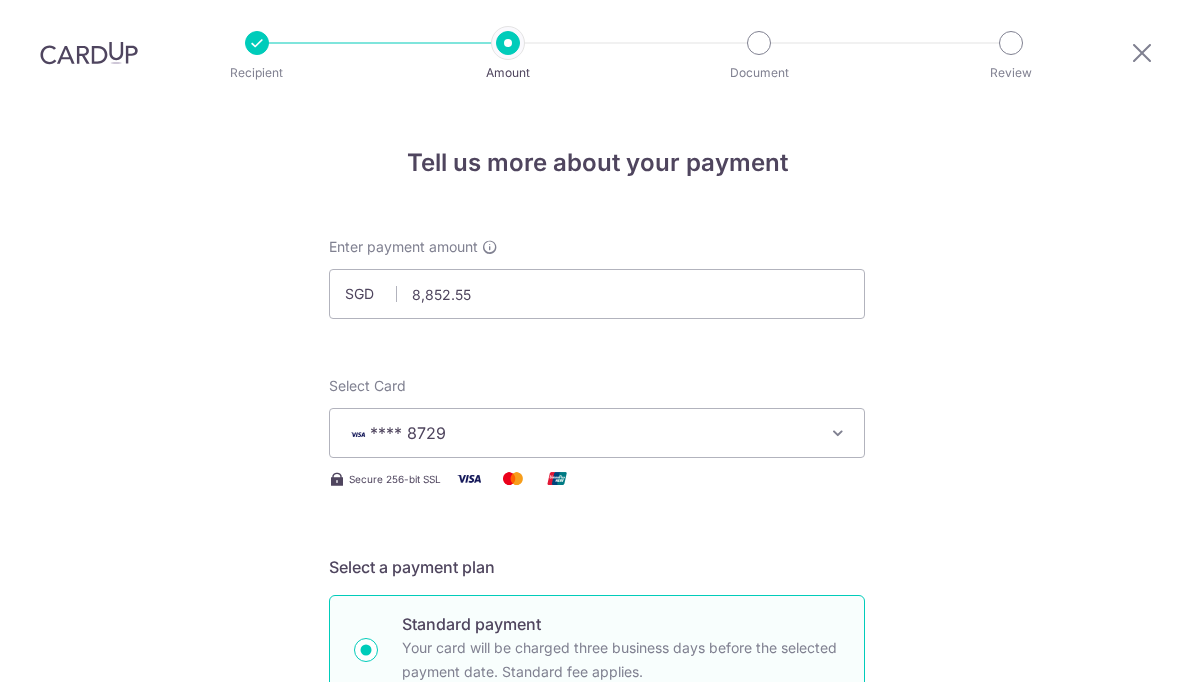 scroll, scrollTop: 25, scrollLeft: 0, axis: vertical 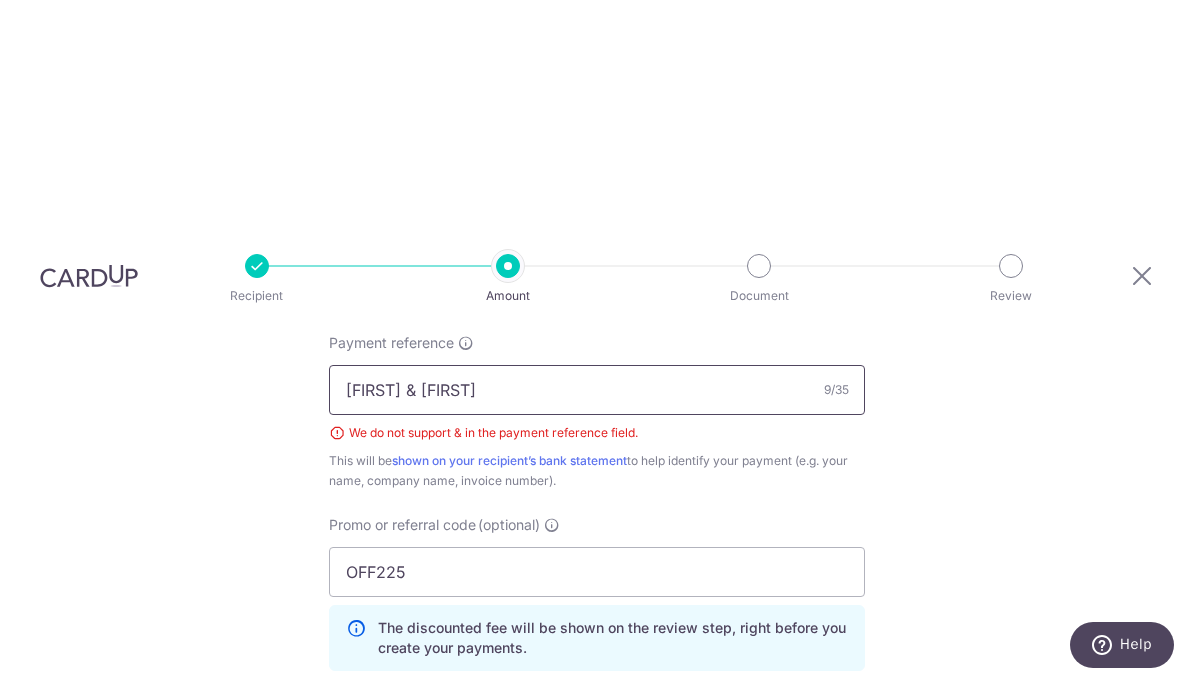 click on "Ian & Ces" at bounding box center (597, 390) 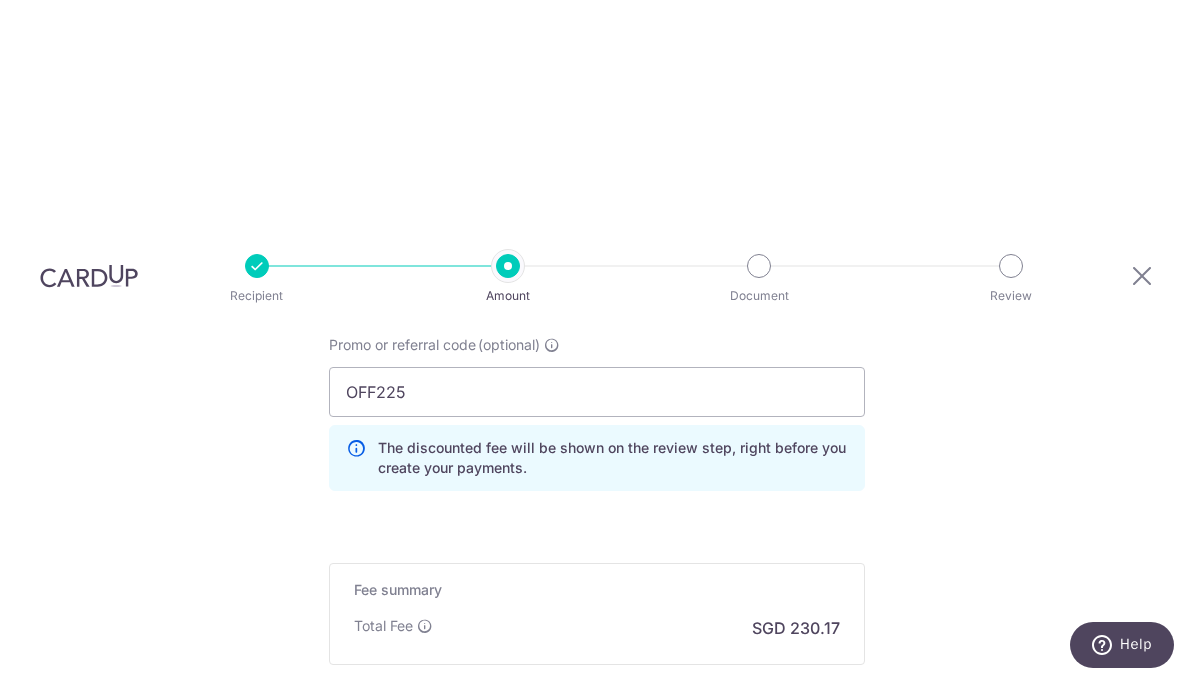 scroll, scrollTop: 1415, scrollLeft: 0, axis: vertical 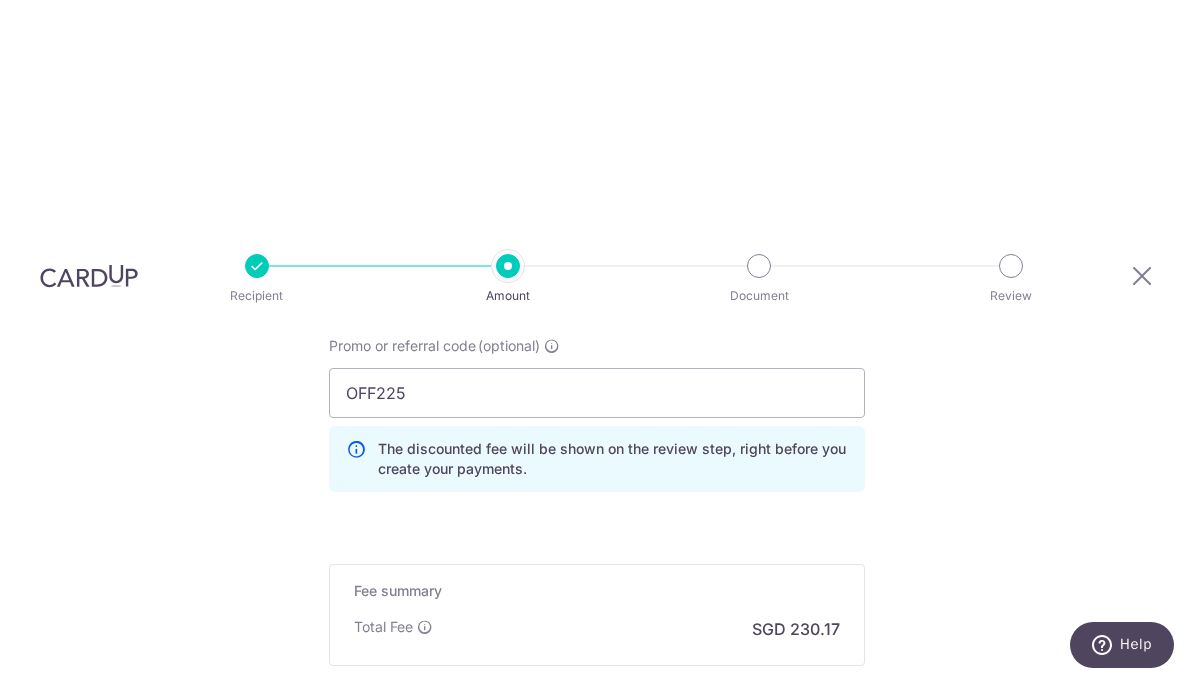 type on "[FIRST] and [FIRST]" 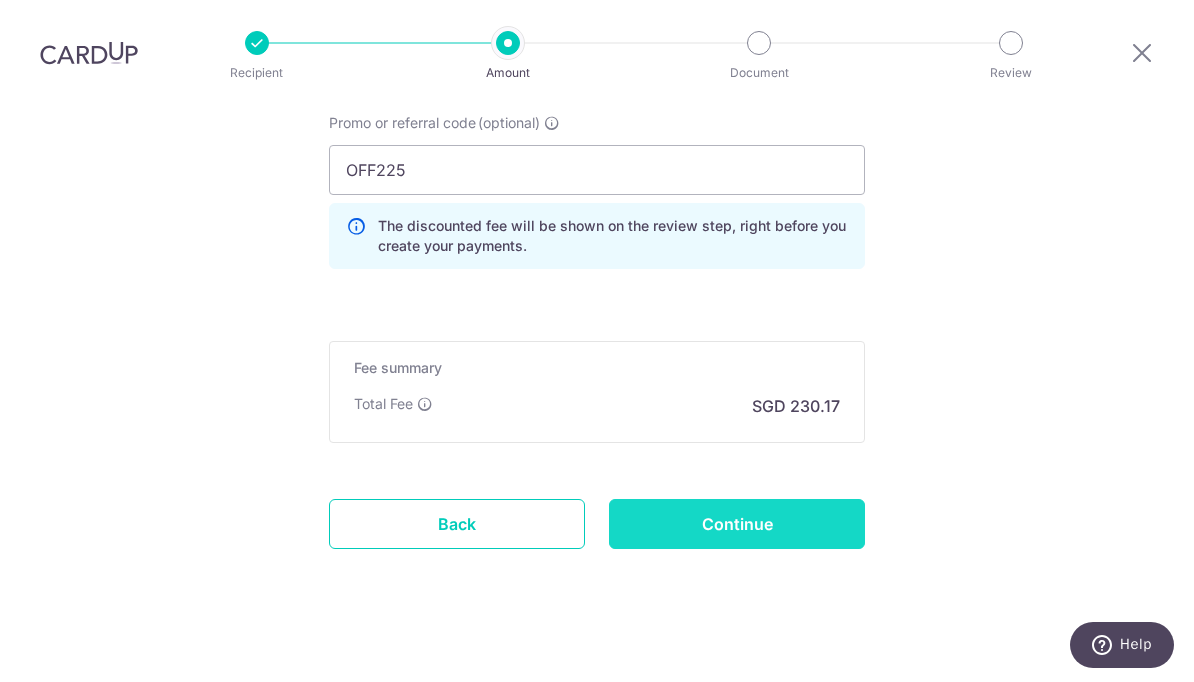 click on "Continue" at bounding box center (737, 524) 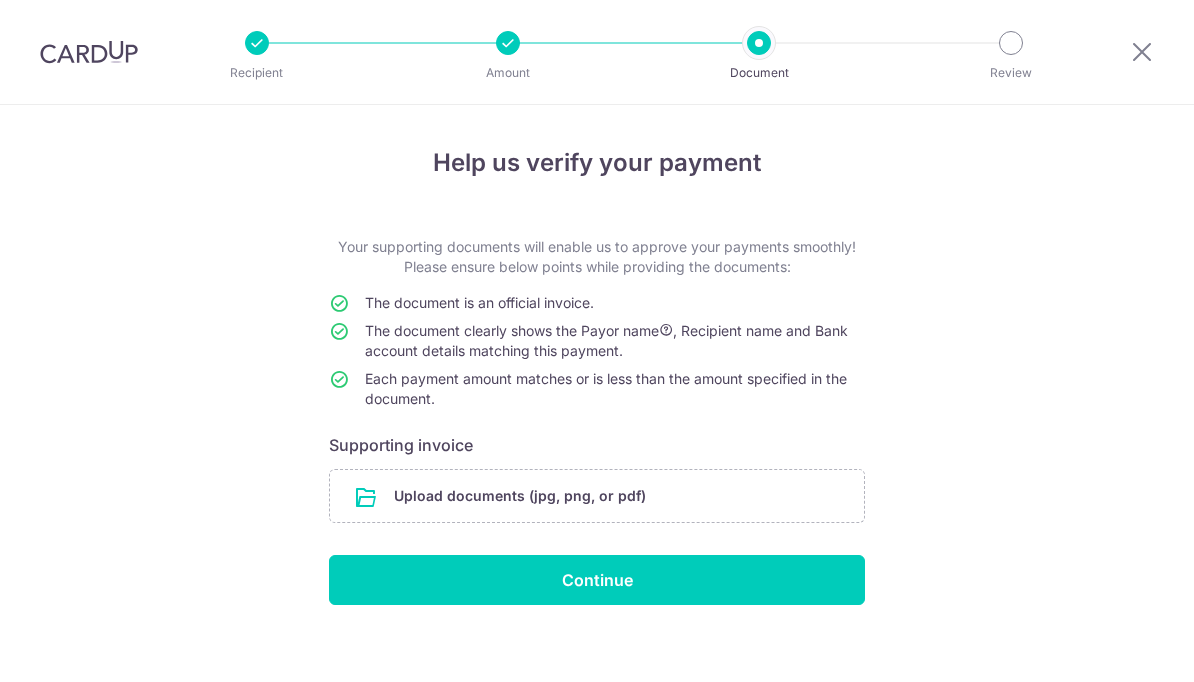scroll, scrollTop: 0, scrollLeft: 0, axis: both 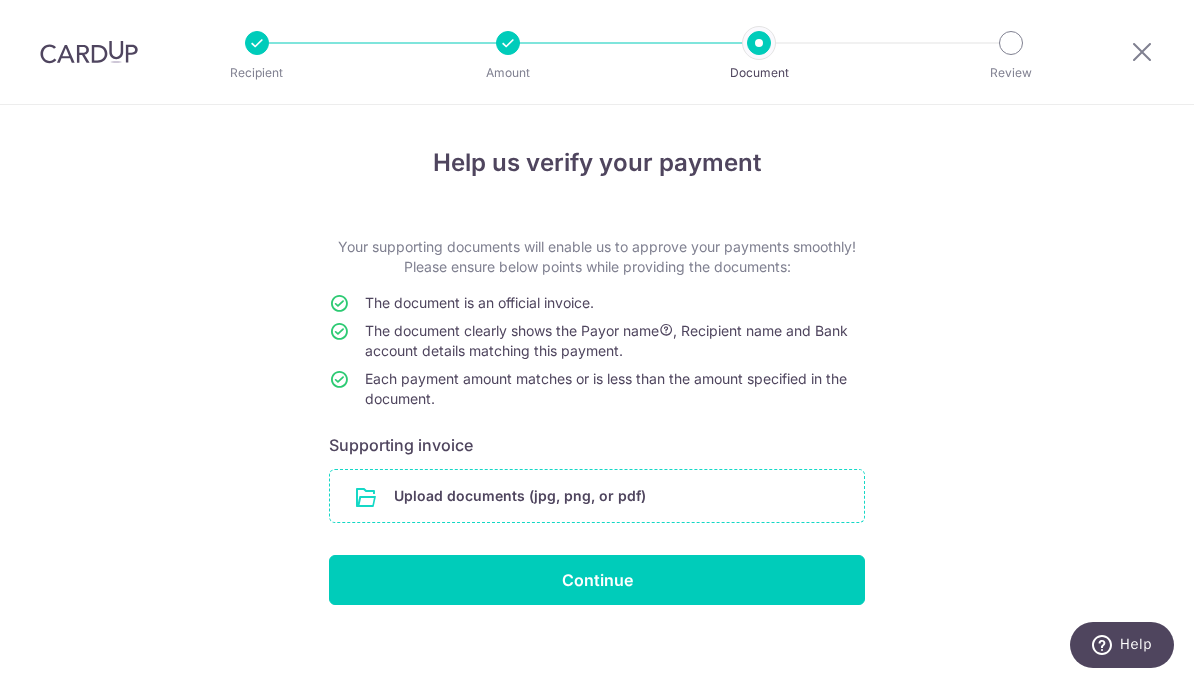 click at bounding box center (597, 496) 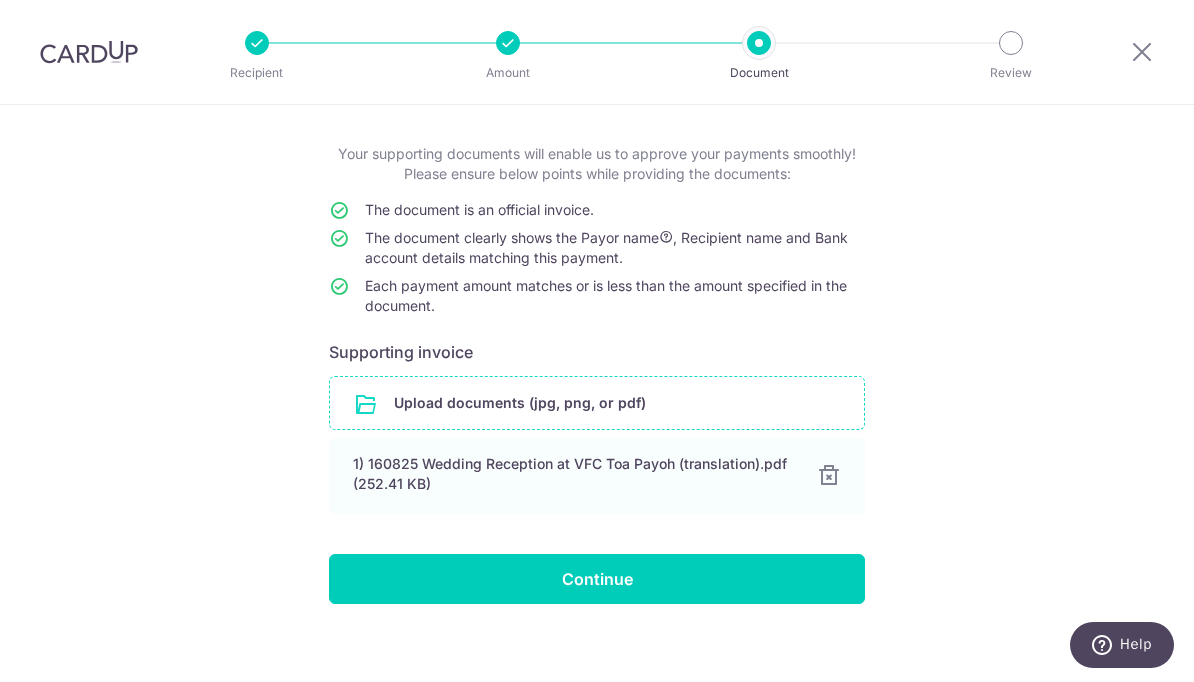 scroll, scrollTop: 92, scrollLeft: 0, axis: vertical 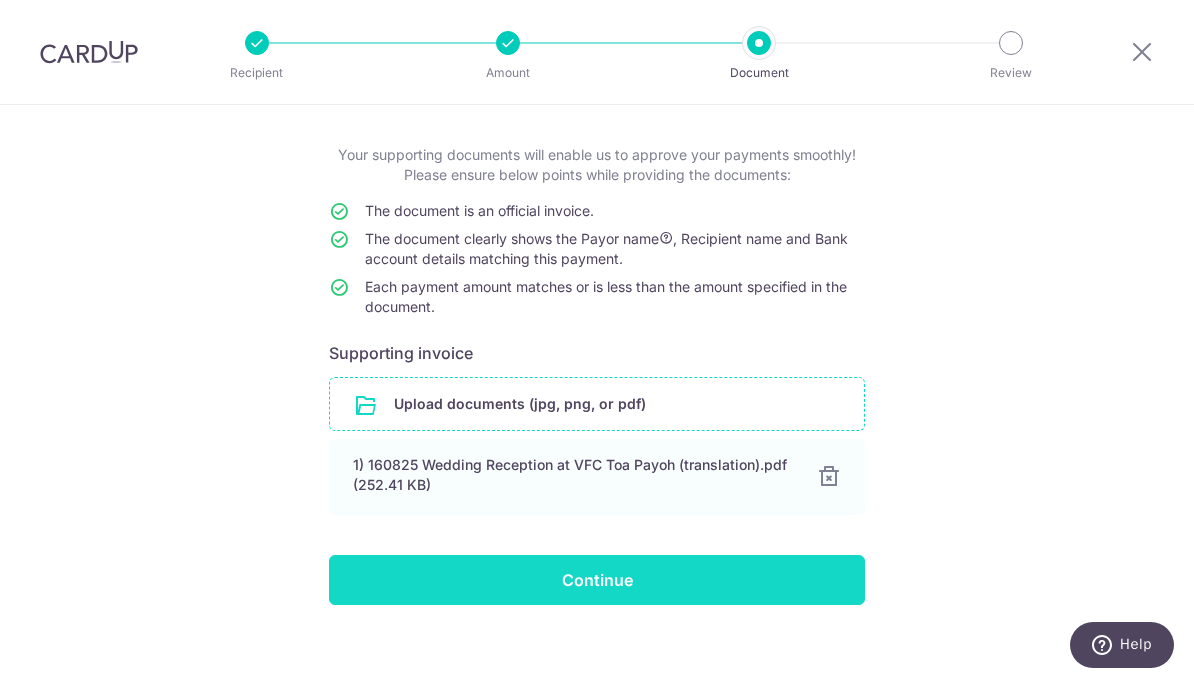 click on "Continue" at bounding box center (597, 580) 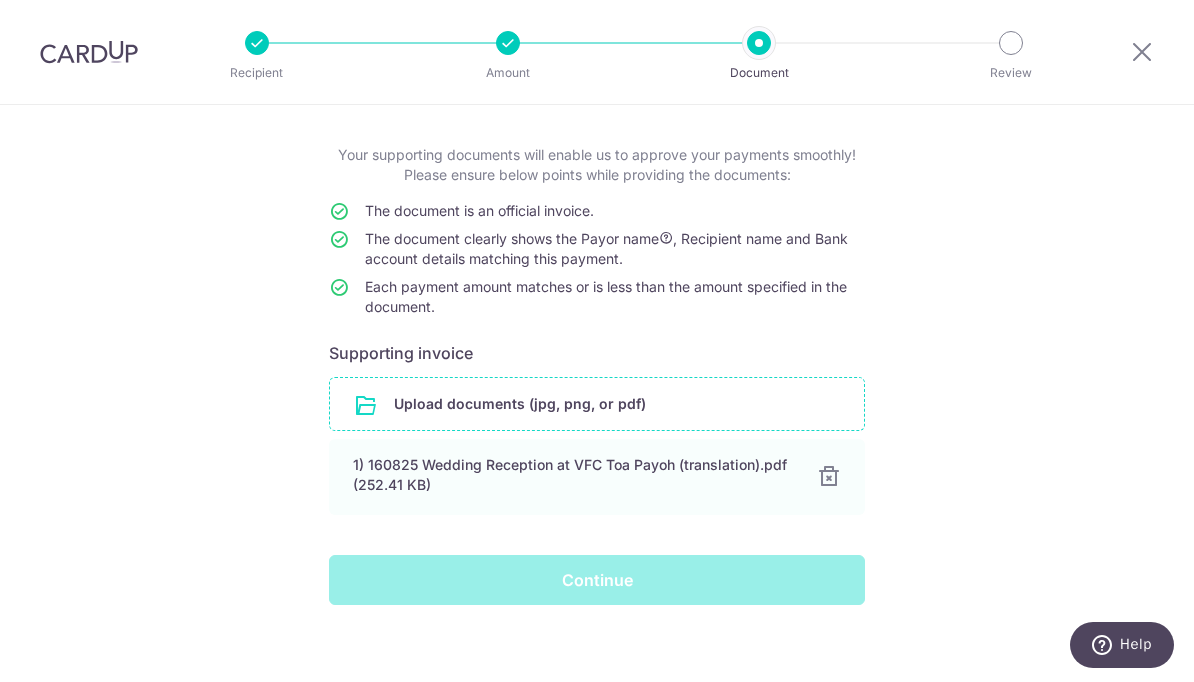 click on "Continue" at bounding box center [597, 580] 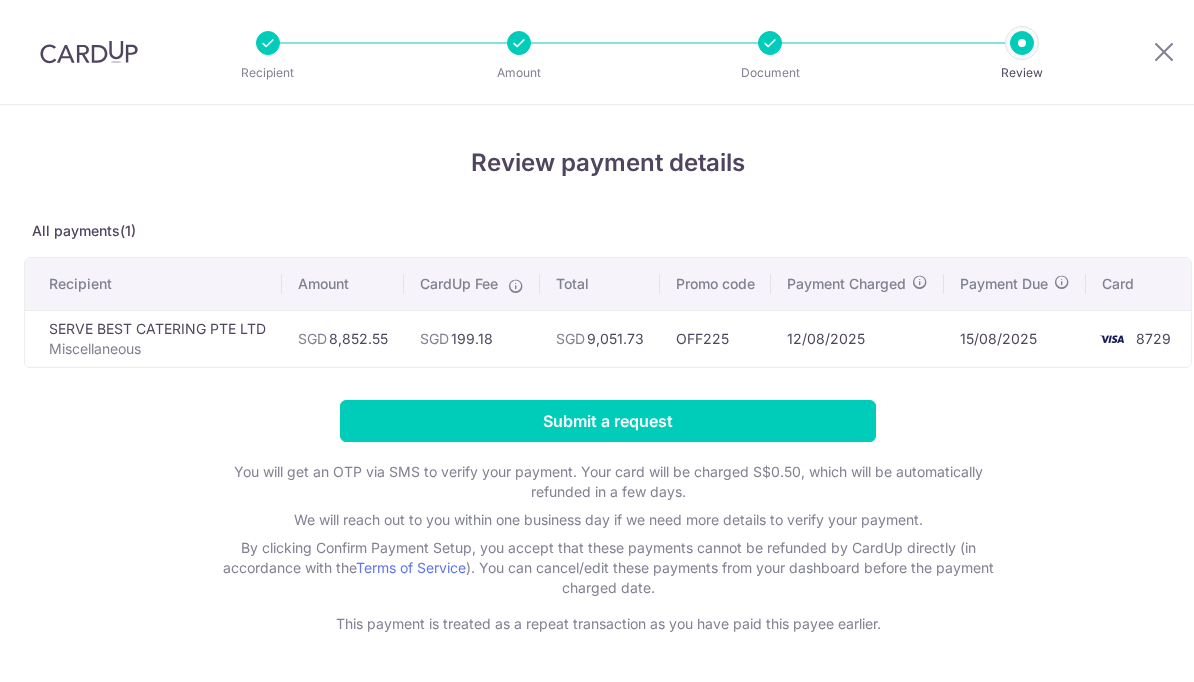 scroll, scrollTop: 0, scrollLeft: 0, axis: both 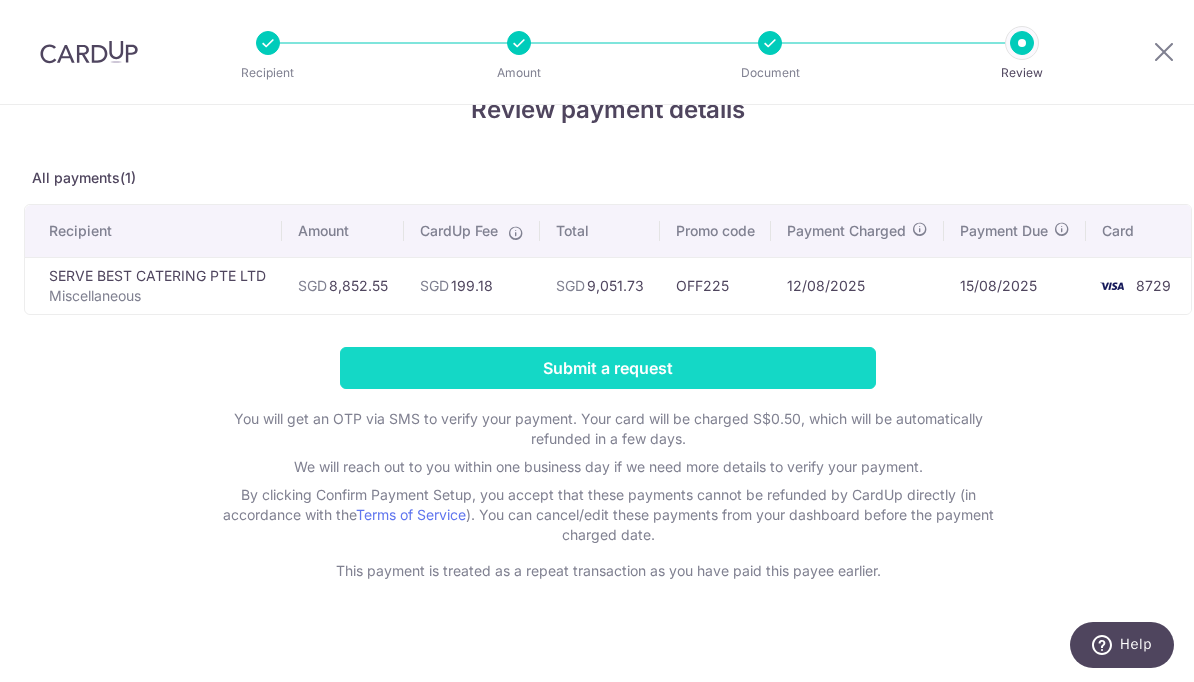 click on "Submit a request" at bounding box center [608, 368] 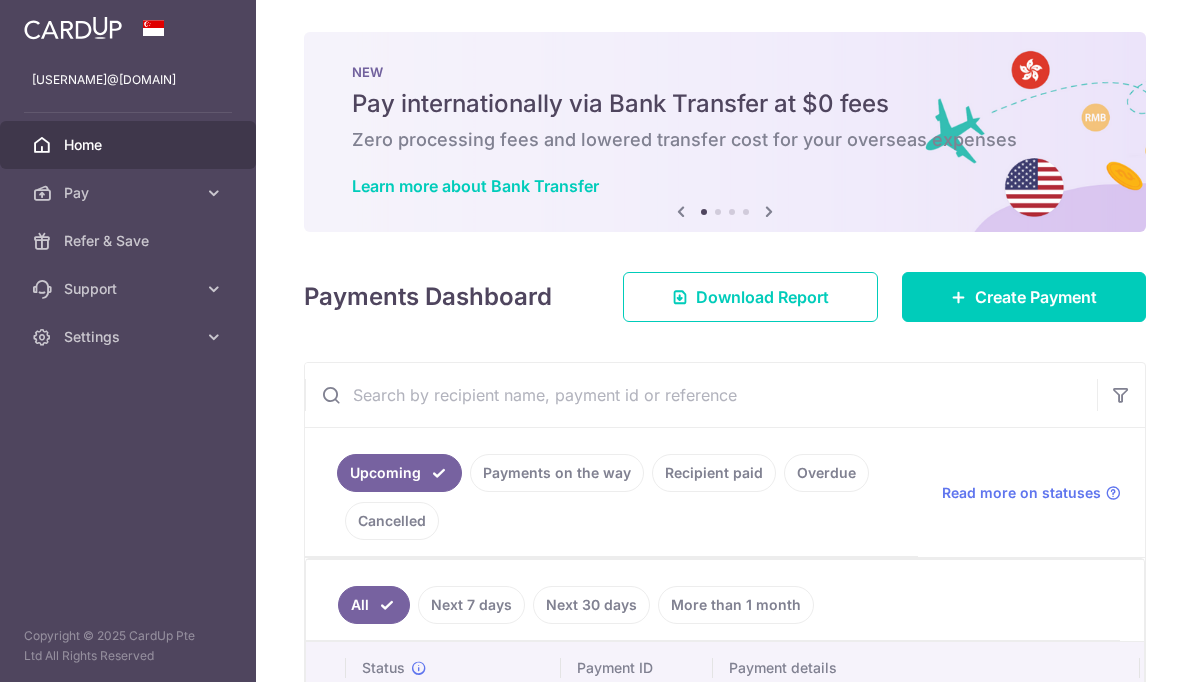 scroll, scrollTop: 0, scrollLeft: 0, axis: both 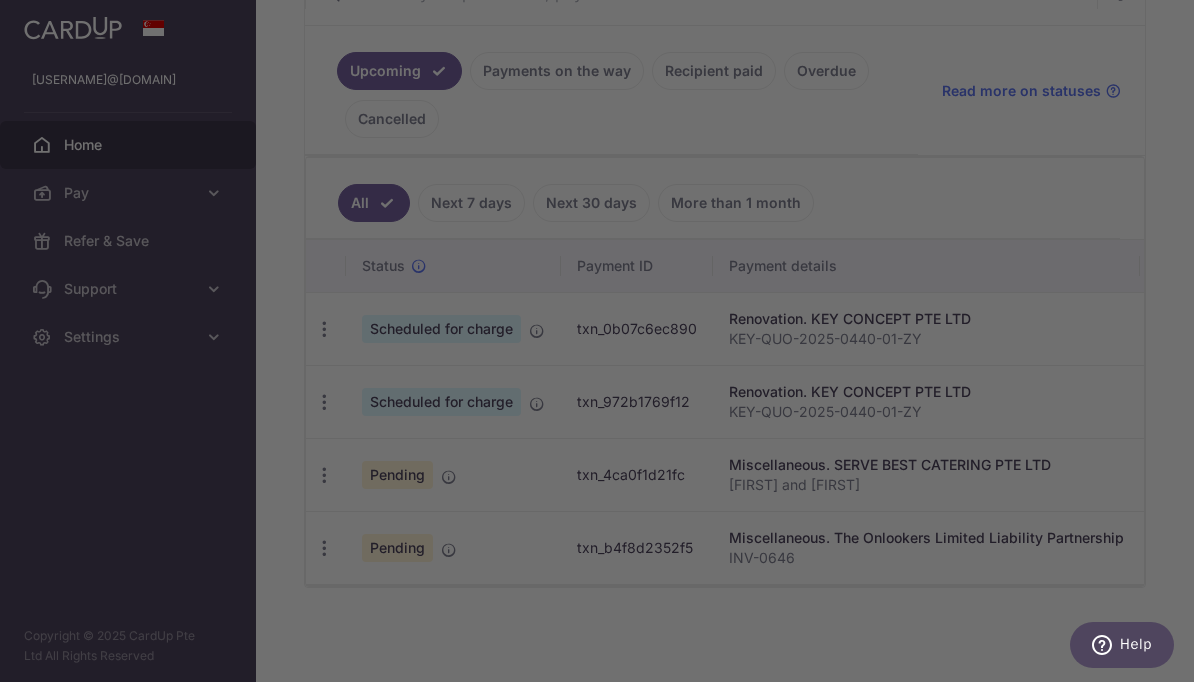 click at bounding box center (603, 344) 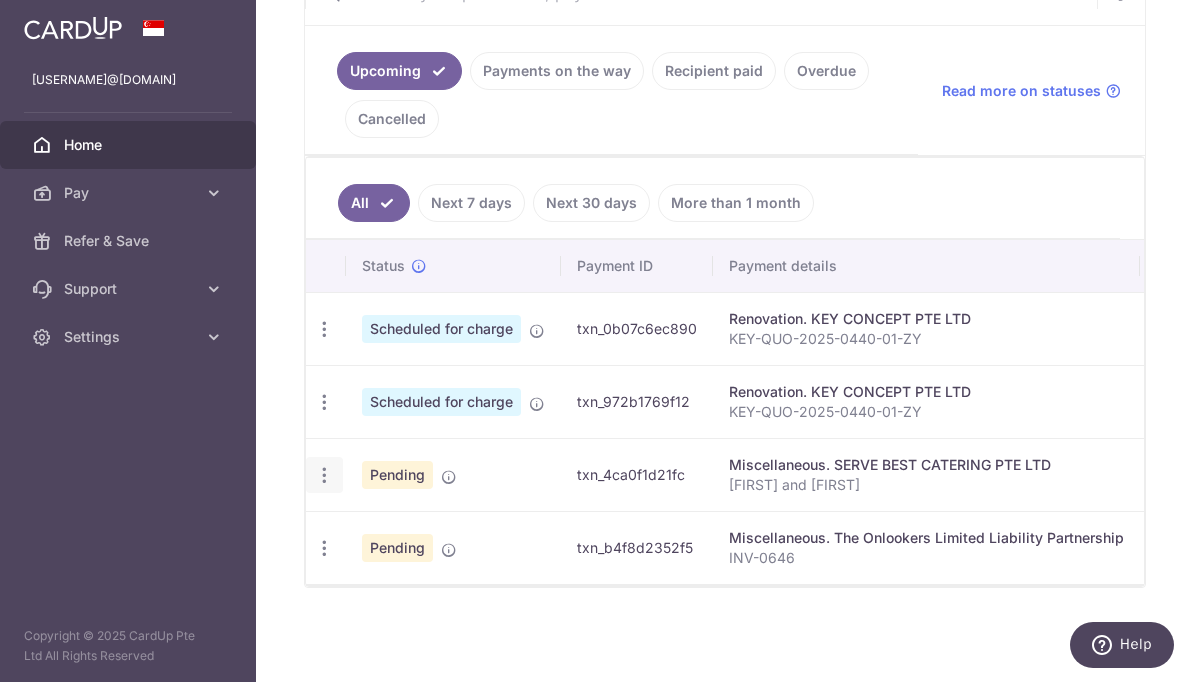 click at bounding box center [324, 329] 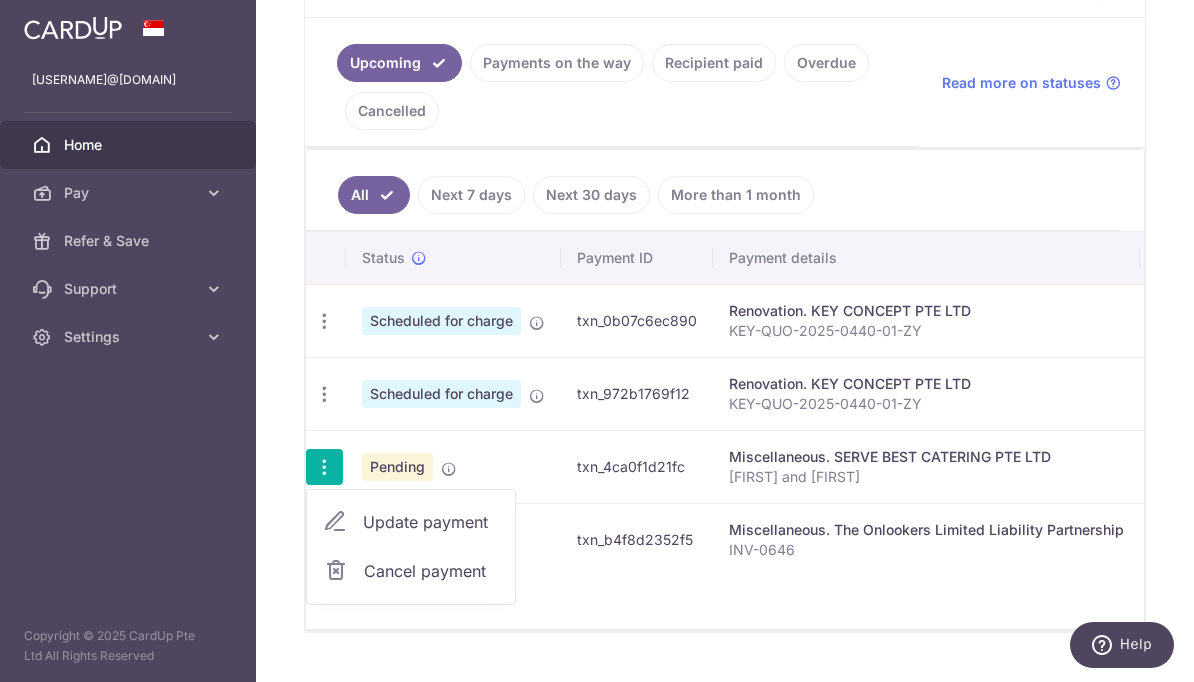 click on "Update payment" at bounding box center [411, 522] 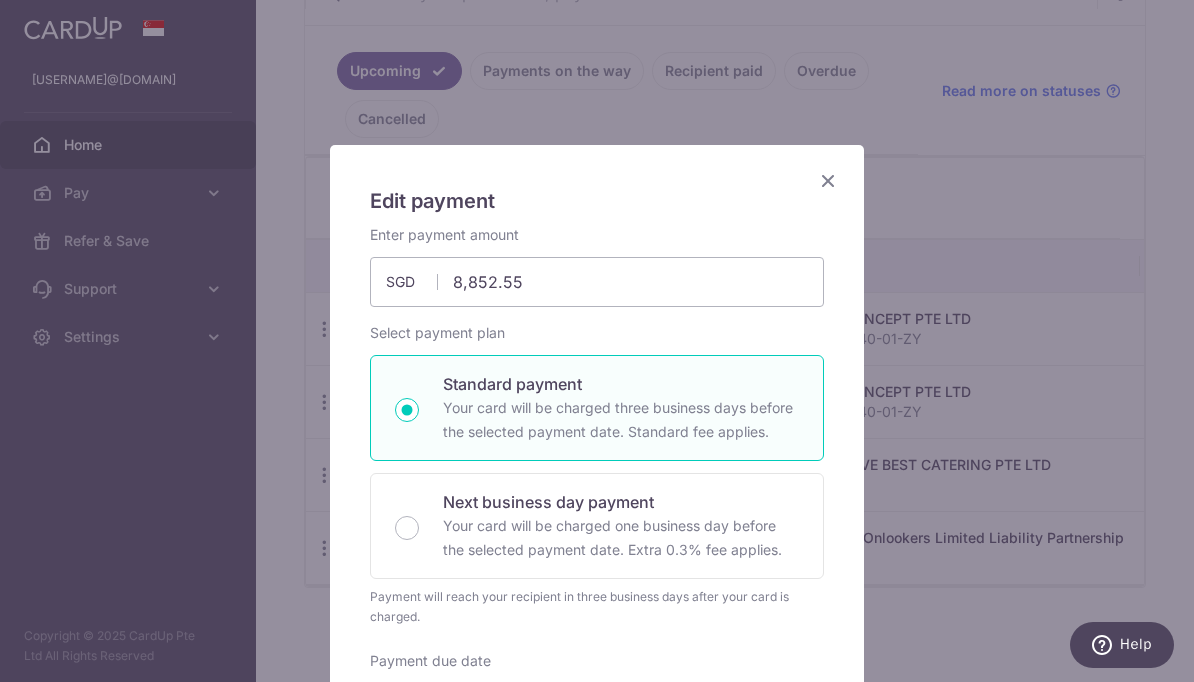 click at bounding box center [828, 180] 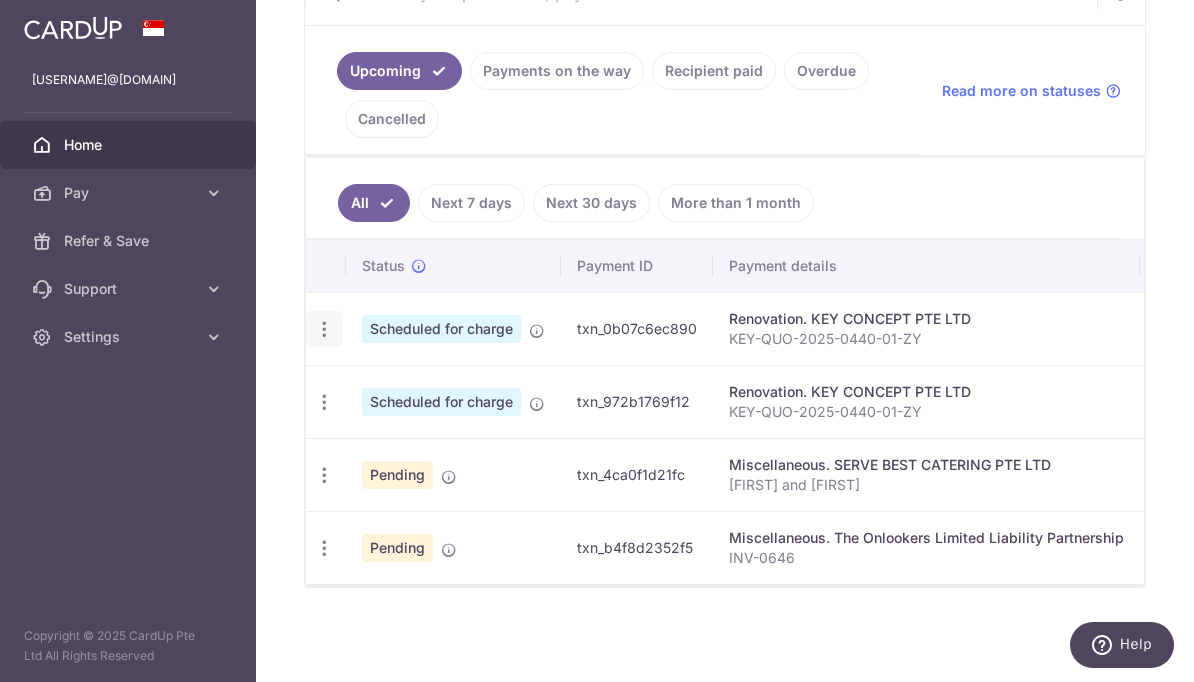 click at bounding box center (324, 329) 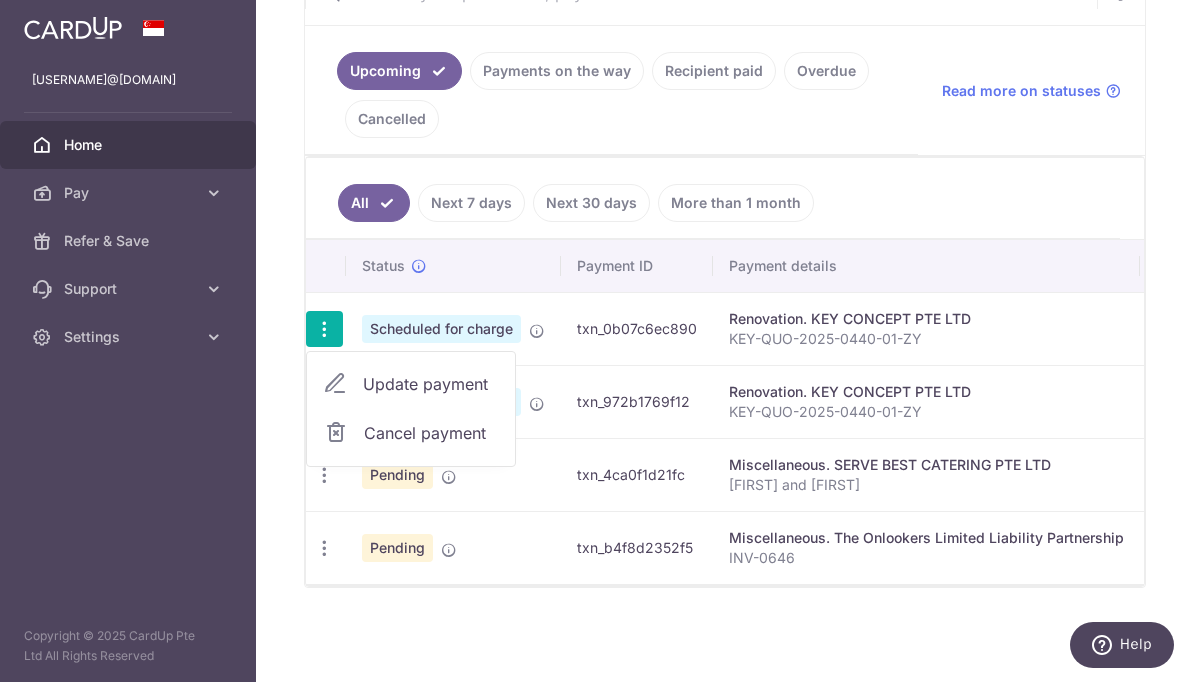 click at bounding box center (335, 384) 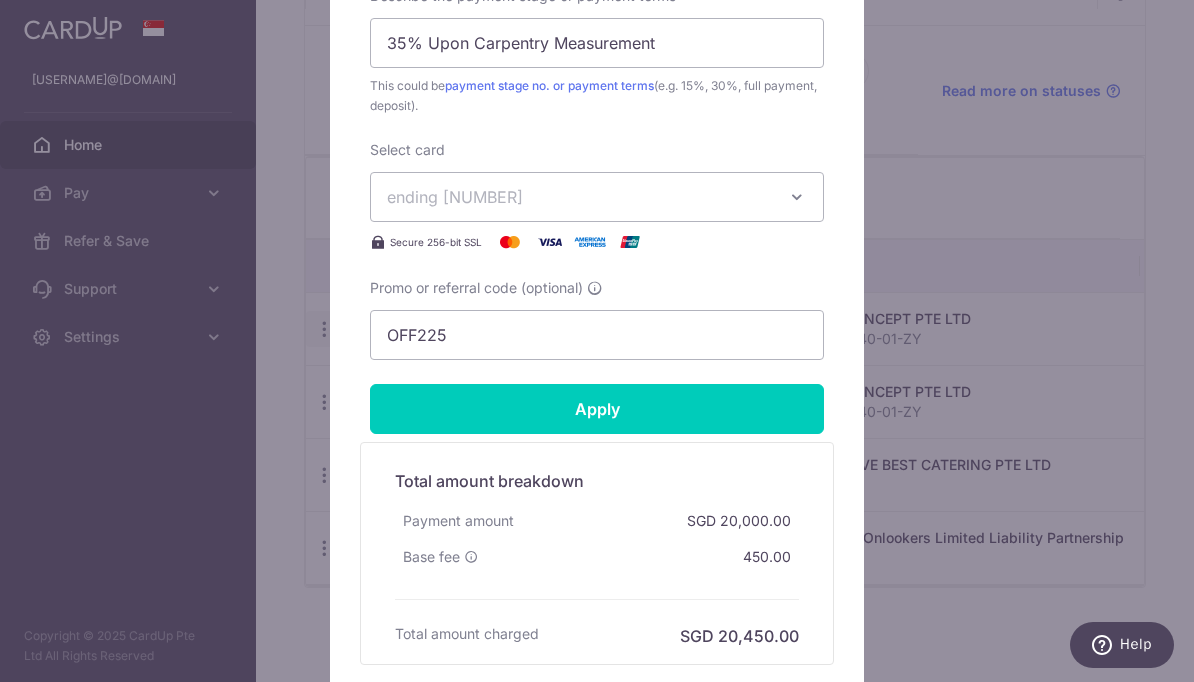 scroll, scrollTop: 923, scrollLeft: 0, axis: vertical 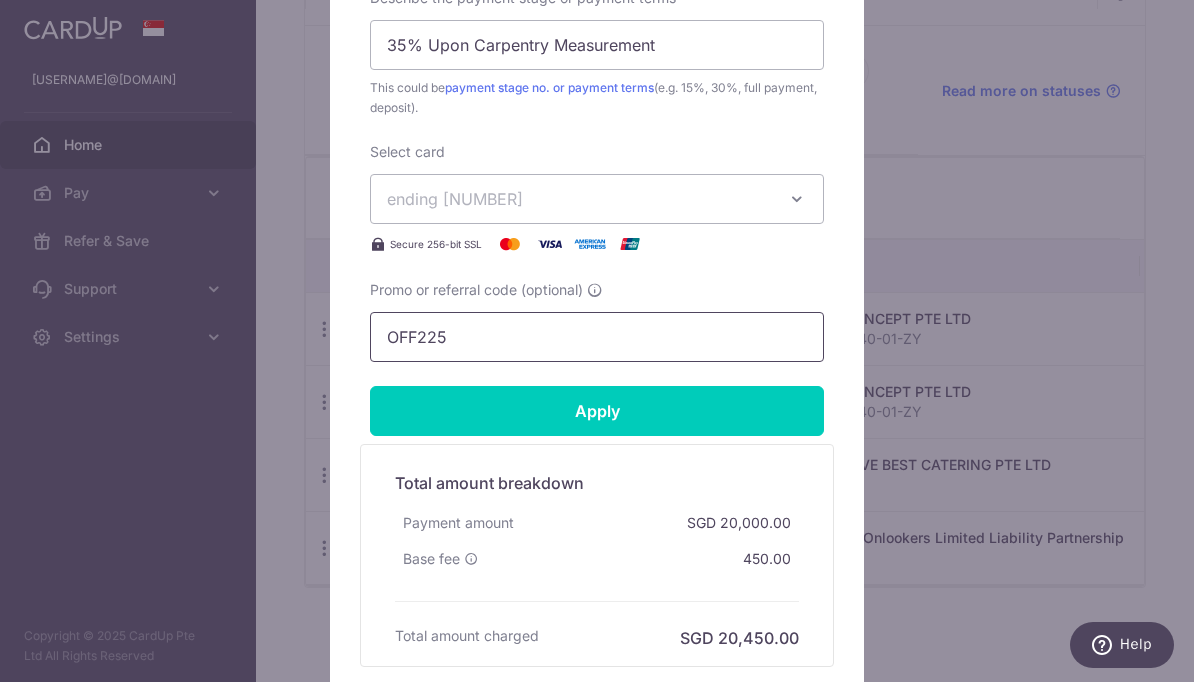 click on "OFF225" at bounding box center (597, 337) 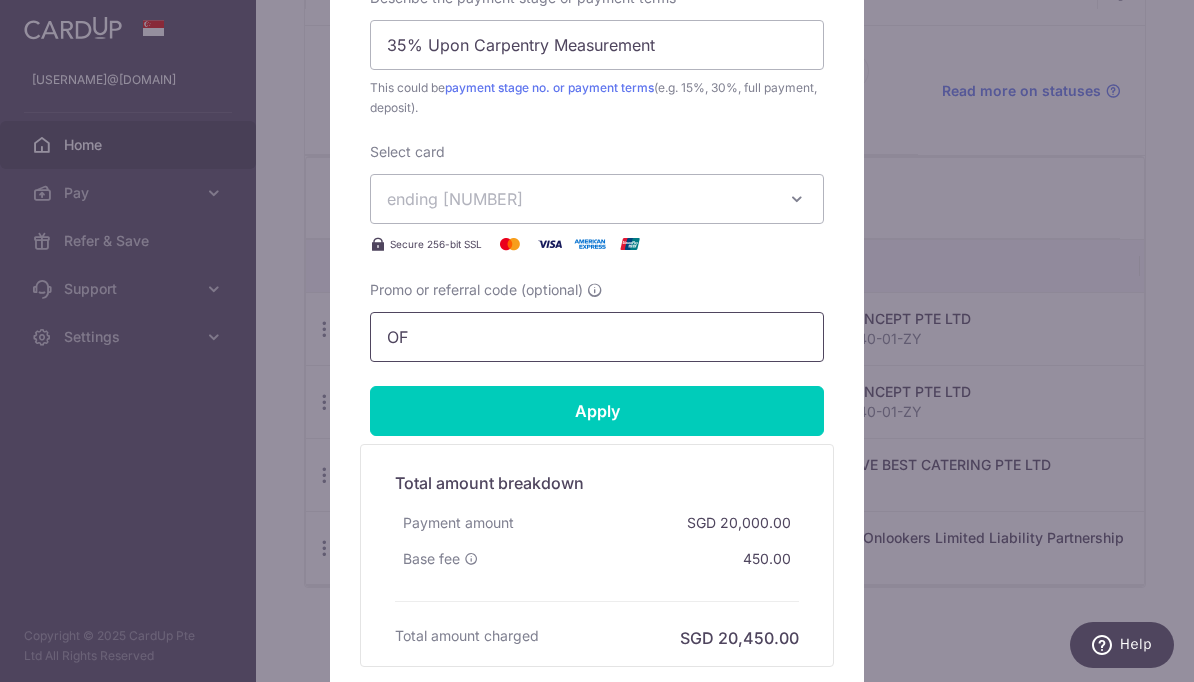 type on "O" 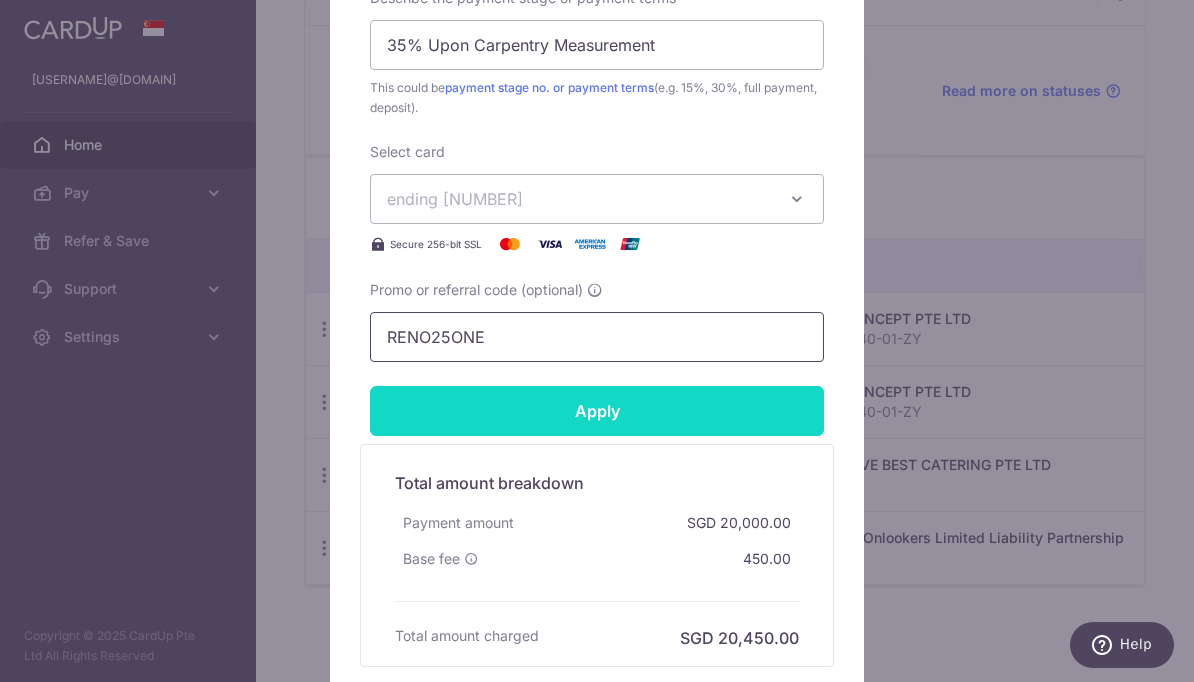 type on "RENO25ONE" 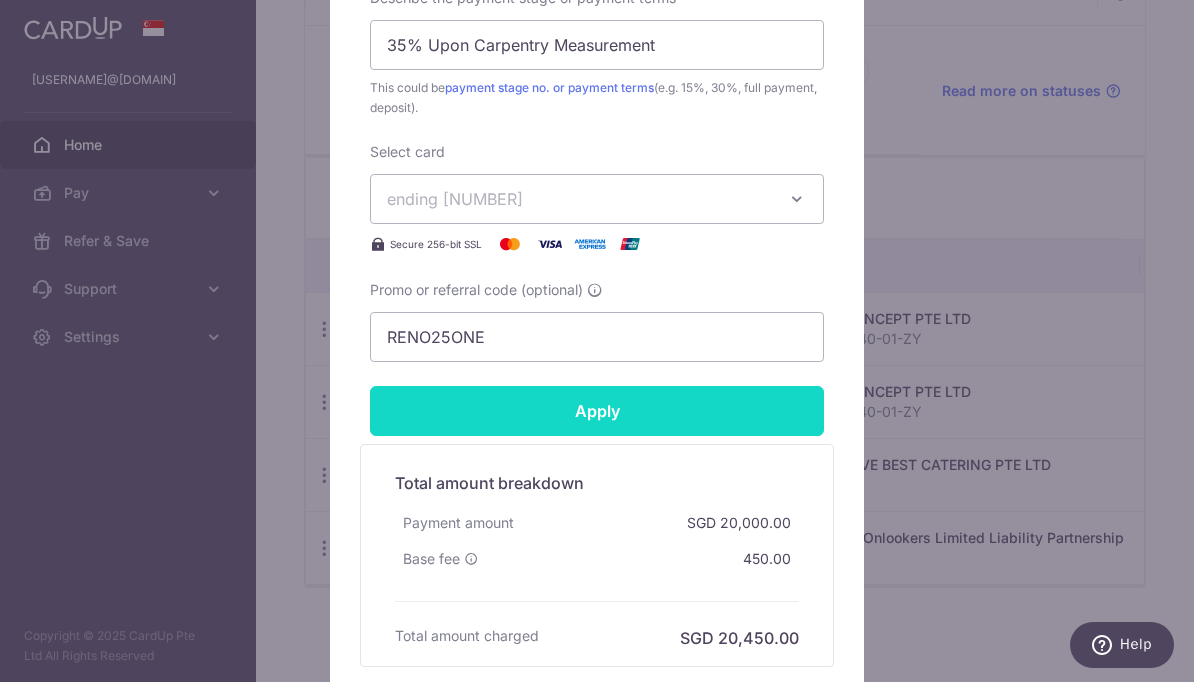 click on "Apply" at bounding box center [597, 411] 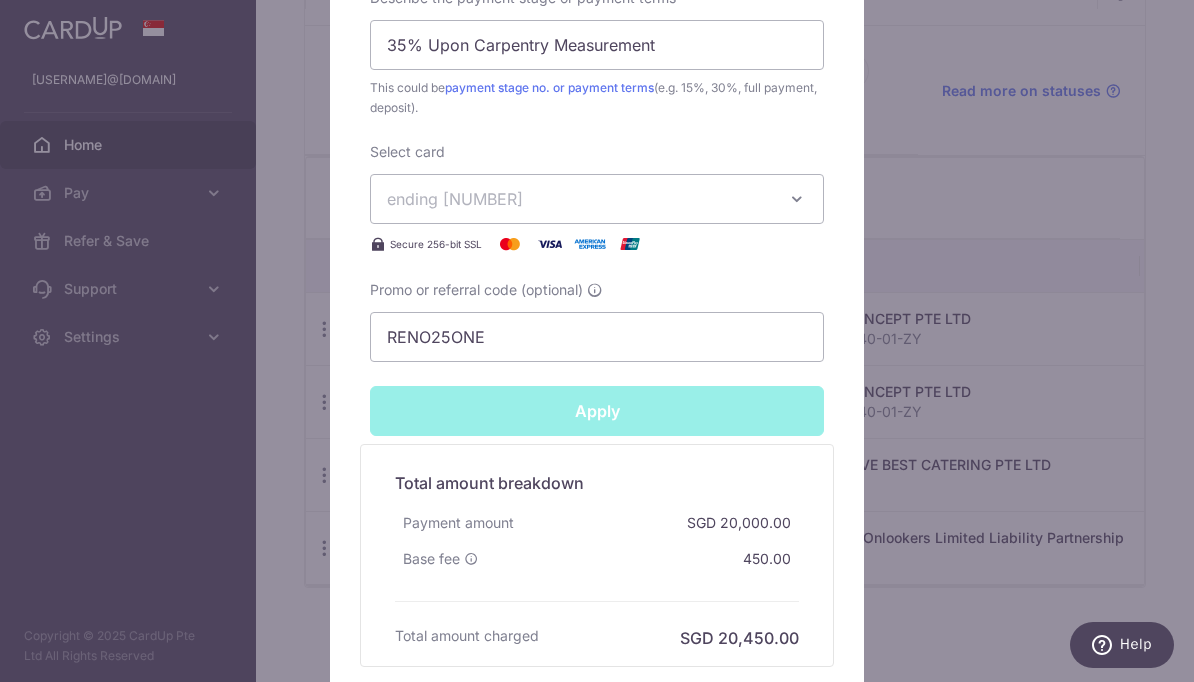 type on "Successfully Applied" 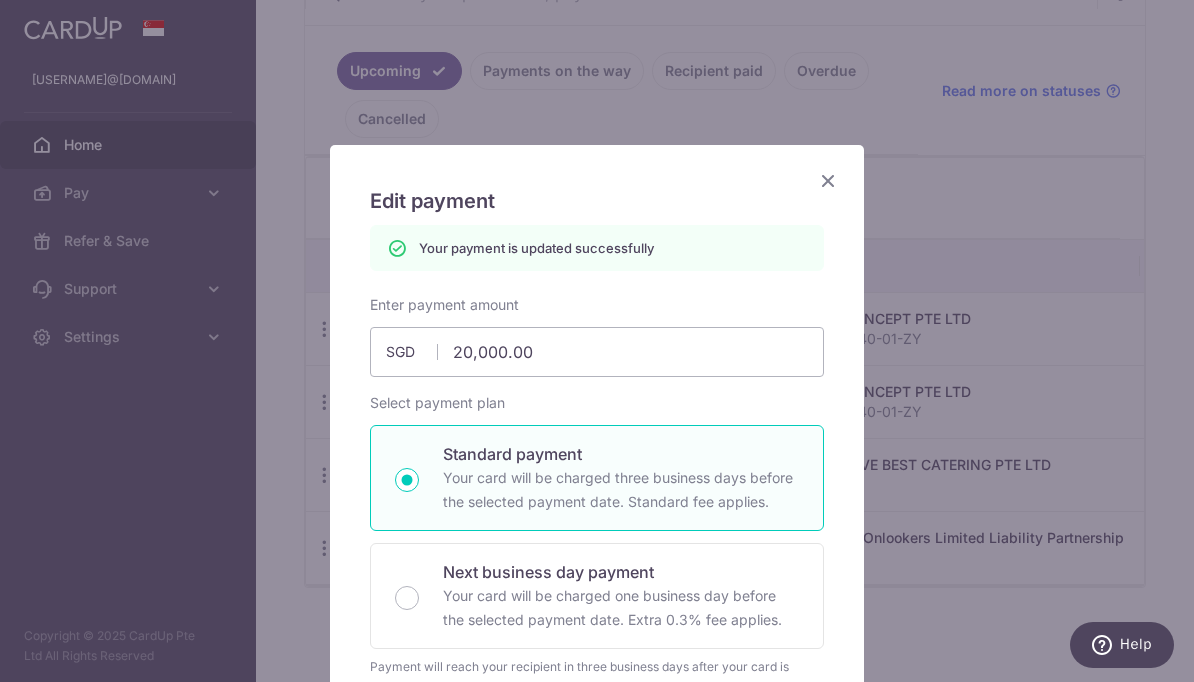 scroll, scrollTop: 0, scrollLeft: 0, axis: both 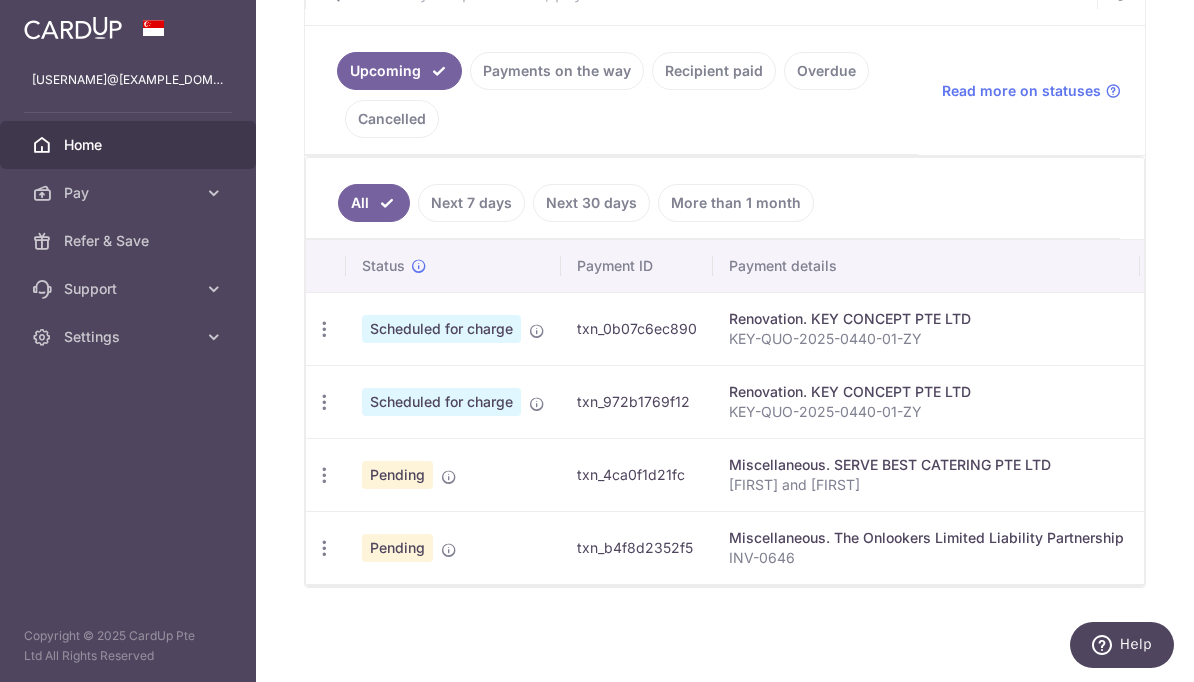 click on "×
Pause Schedule
Pause all future payments in this series
Pause just this one payment
By clicking below, you confirm you are pausing this payment to   on  . Payments can be unpaused at anytime prior to payment taken date.
Confirm
Cancel Schedule
Cancel all future payments in this series
Cancel just this one payment
Confirm
Approve Payment
Recipient Bank Details" at bounding box center (725, 341) 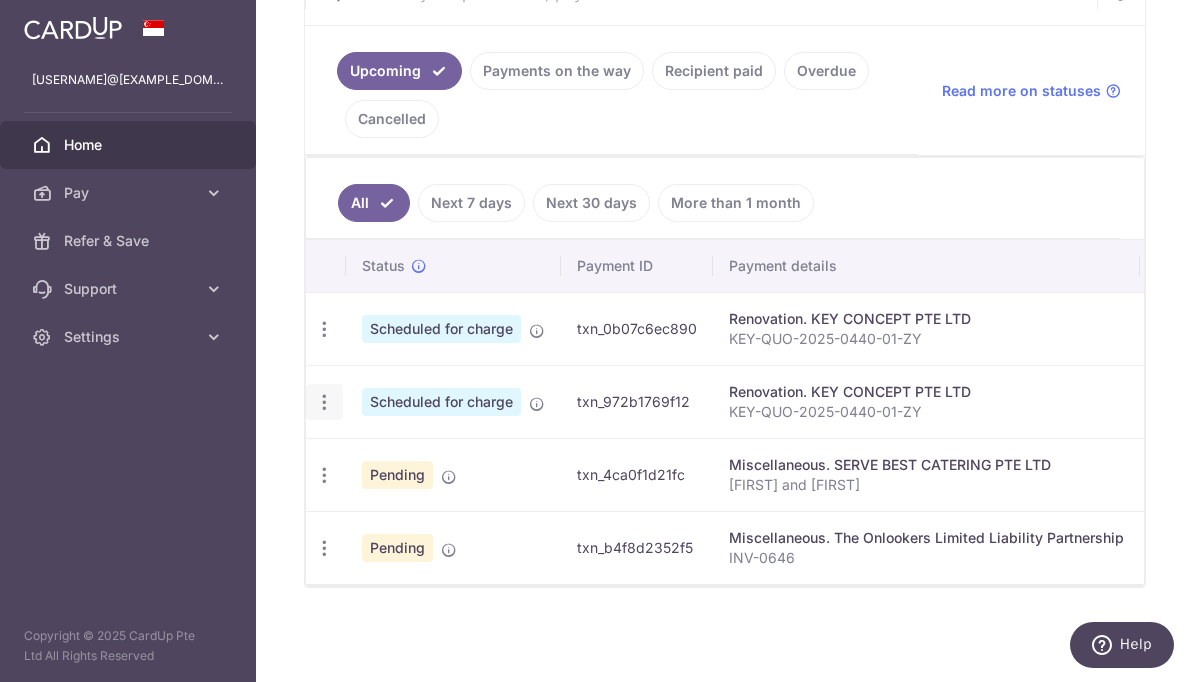 click at bounding box center [324, 329] 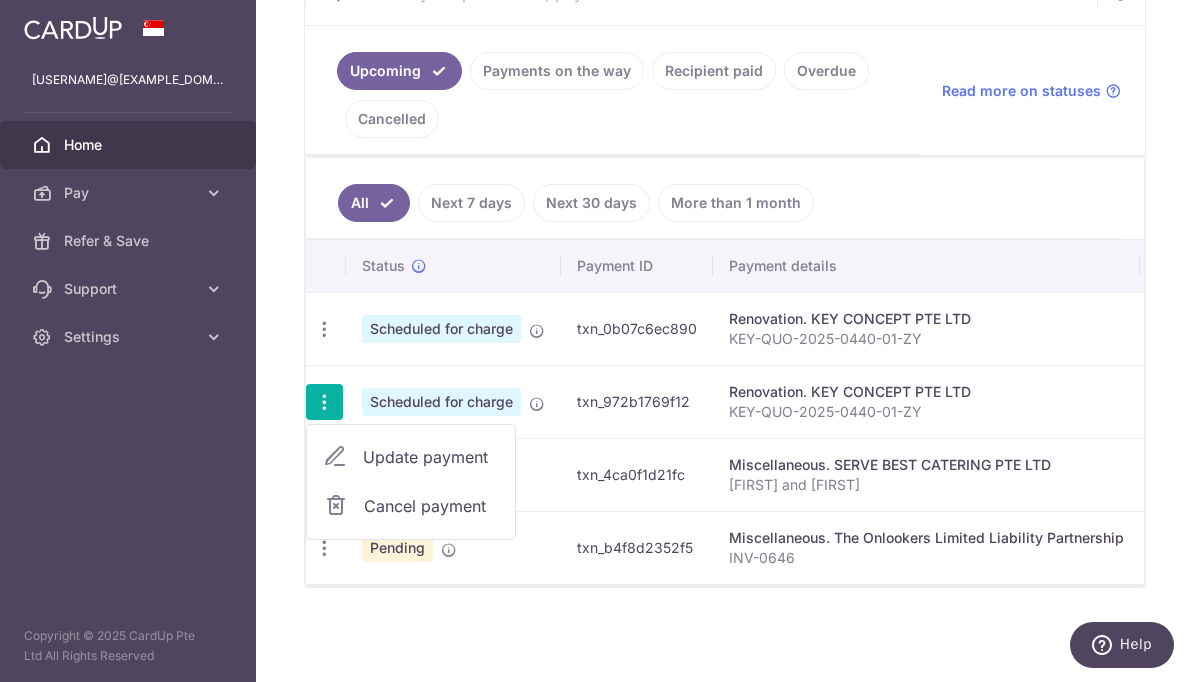 click on "Update payment" at bounding box center [411, 457] 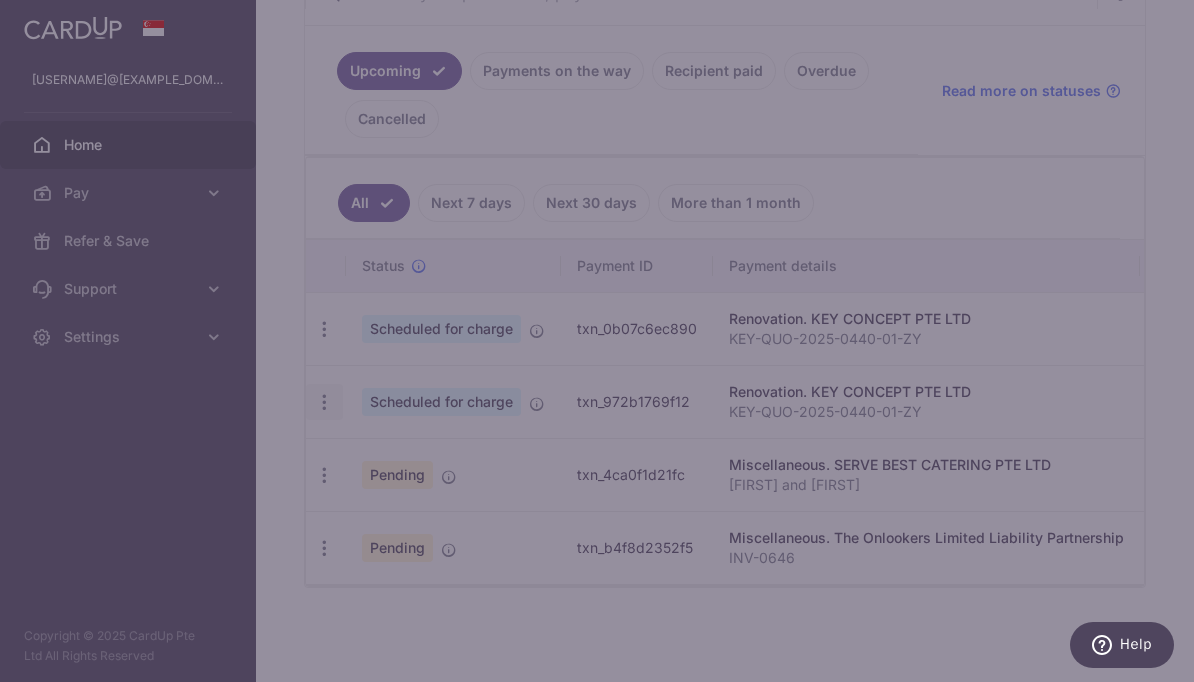 type on "10,333.07" 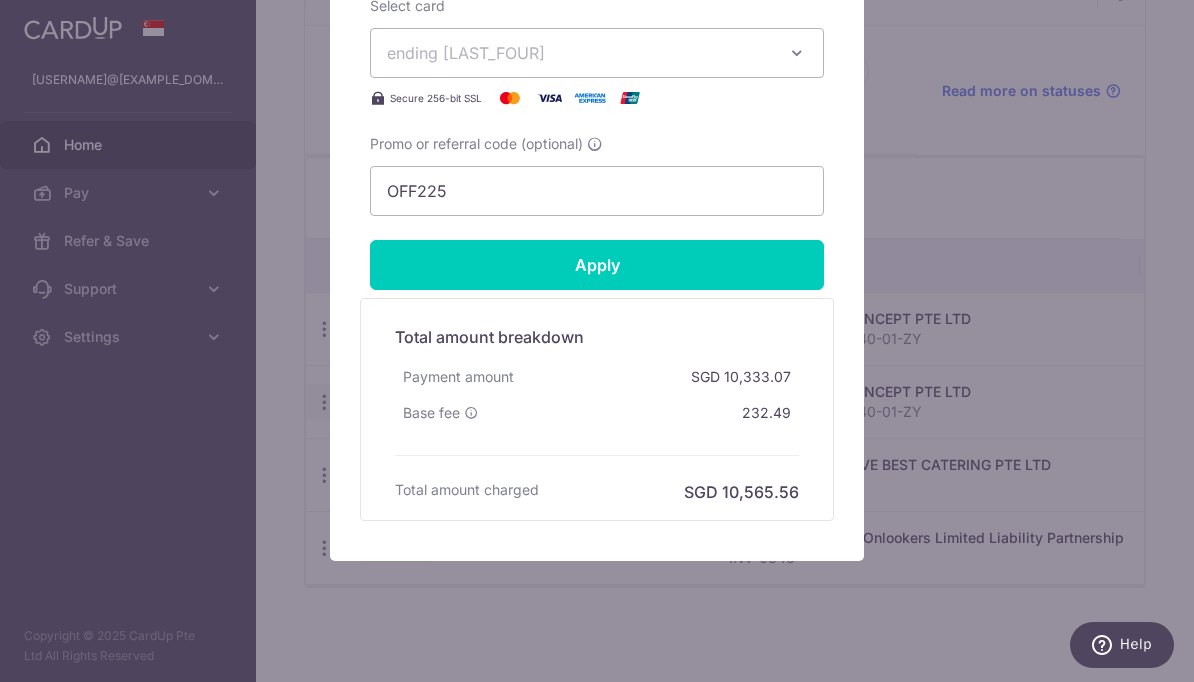 scroll, scrollTop: 1068, scrollLeft: 0, axis: vertical 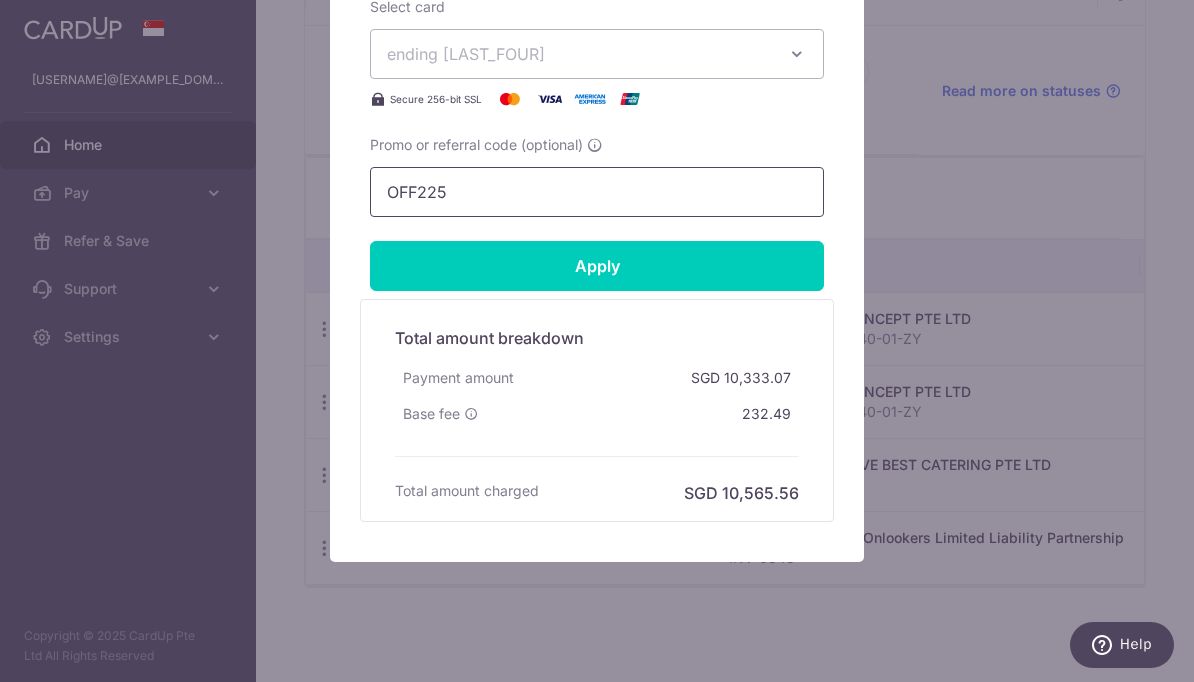 click on "OFF225" at bounding box center (597, 192) 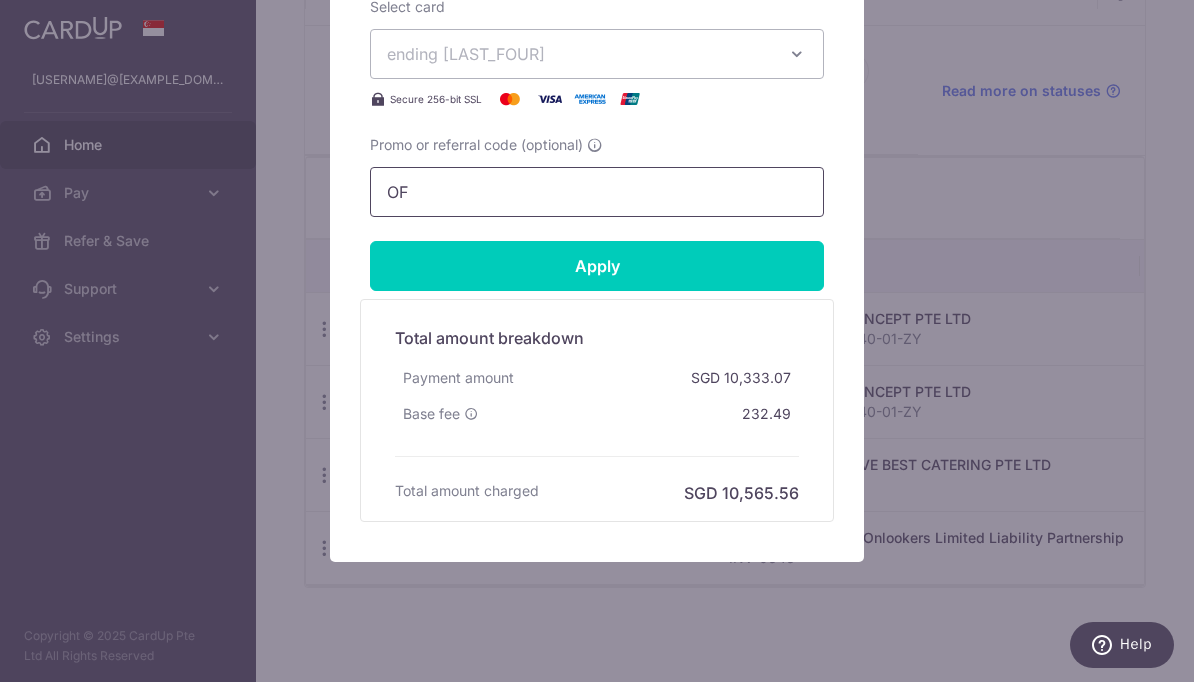 type on "O" 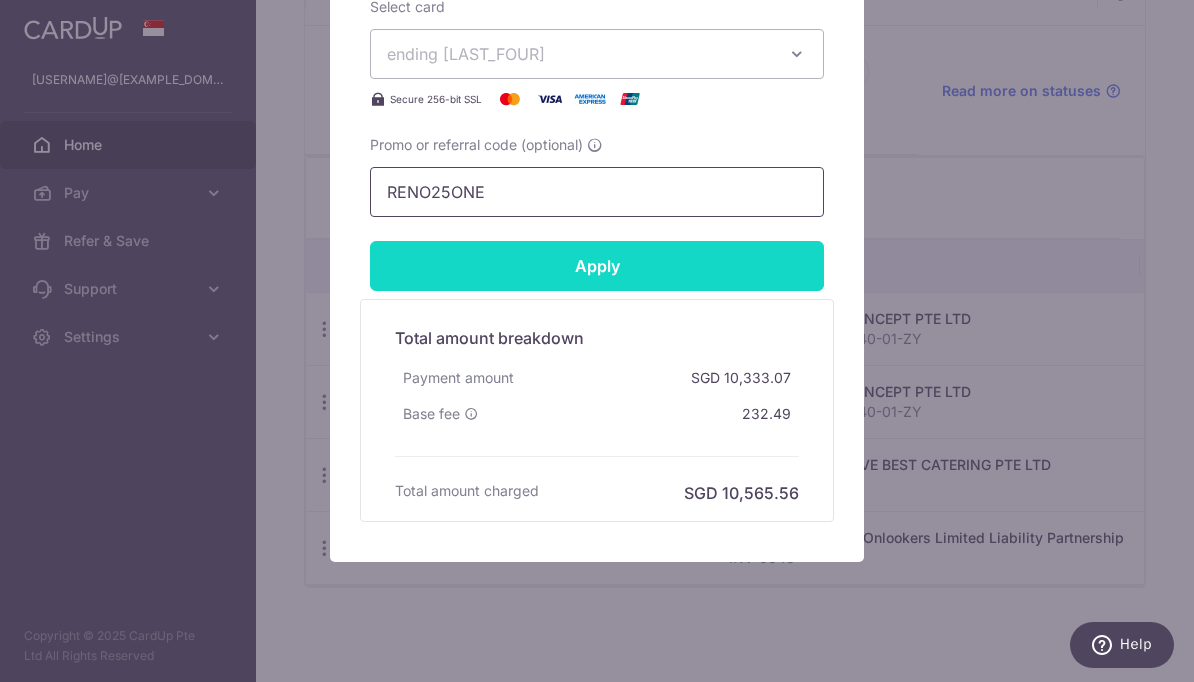 type on "RENO25ONE" 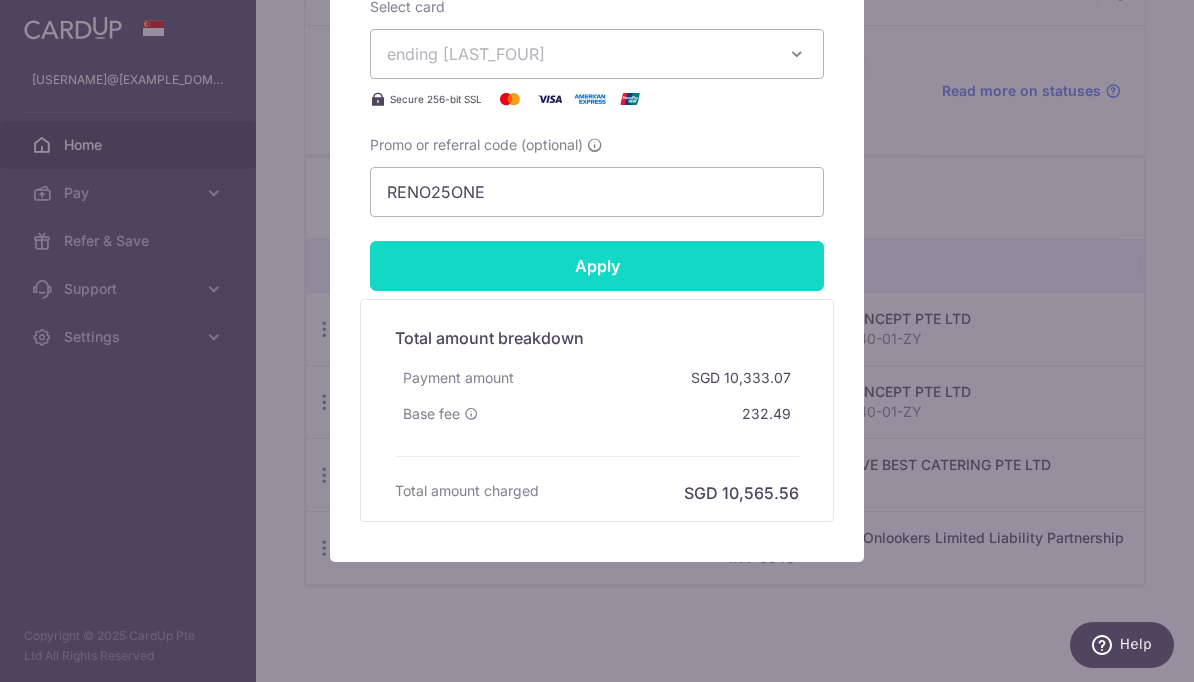 click on "Apply" at bounding box center (597, 266) 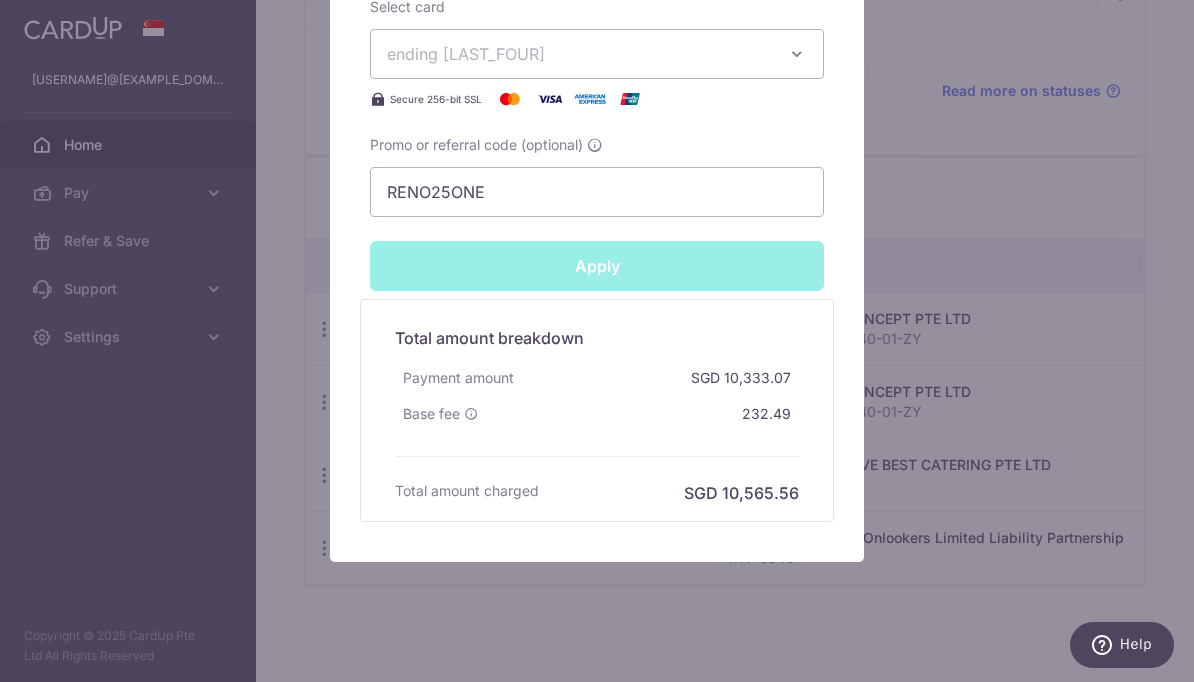 type on "Successfully Applied" 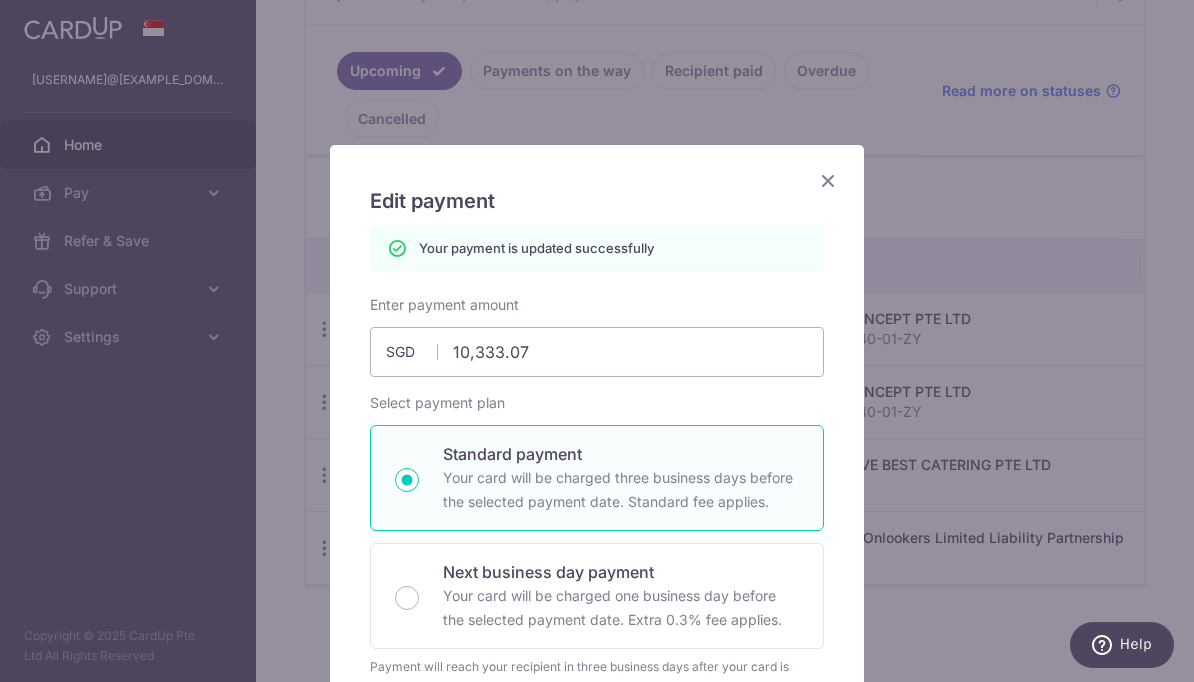 scroll, scrollTop: 0, scrollLeft: 0, axis: both 